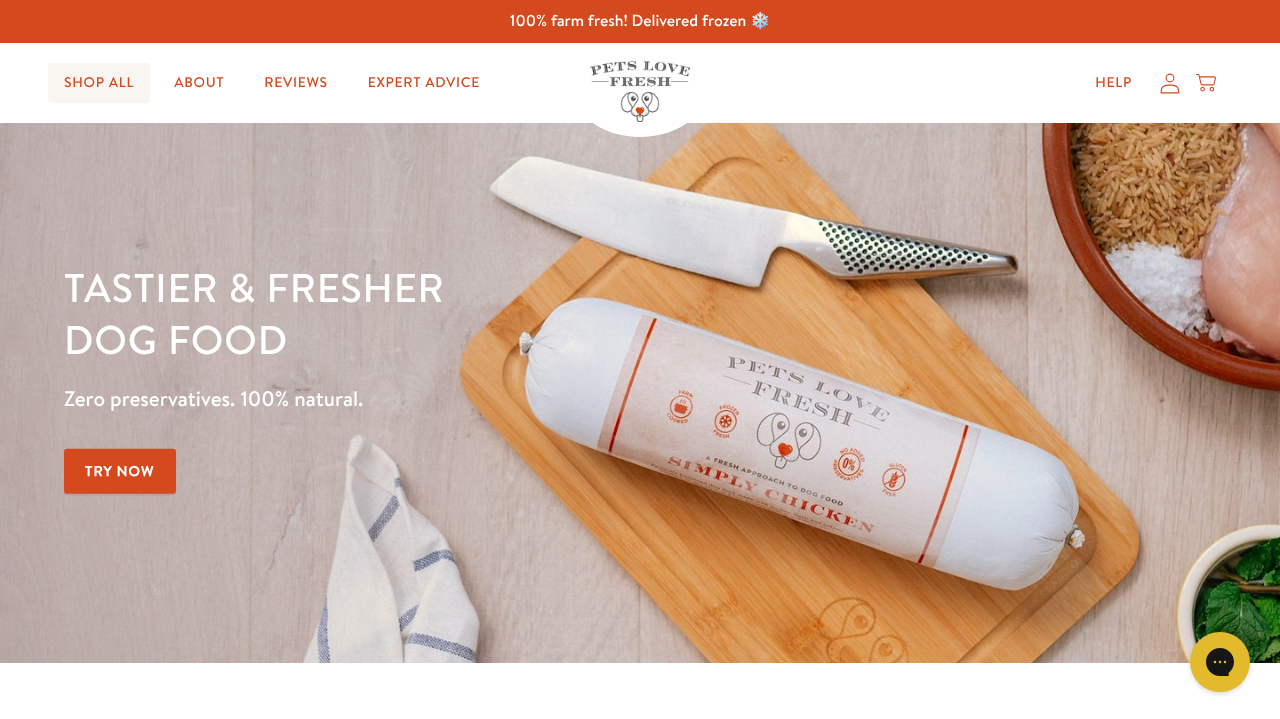 scroll, scrollTop: 0, scrollLeft: 0, axis: both 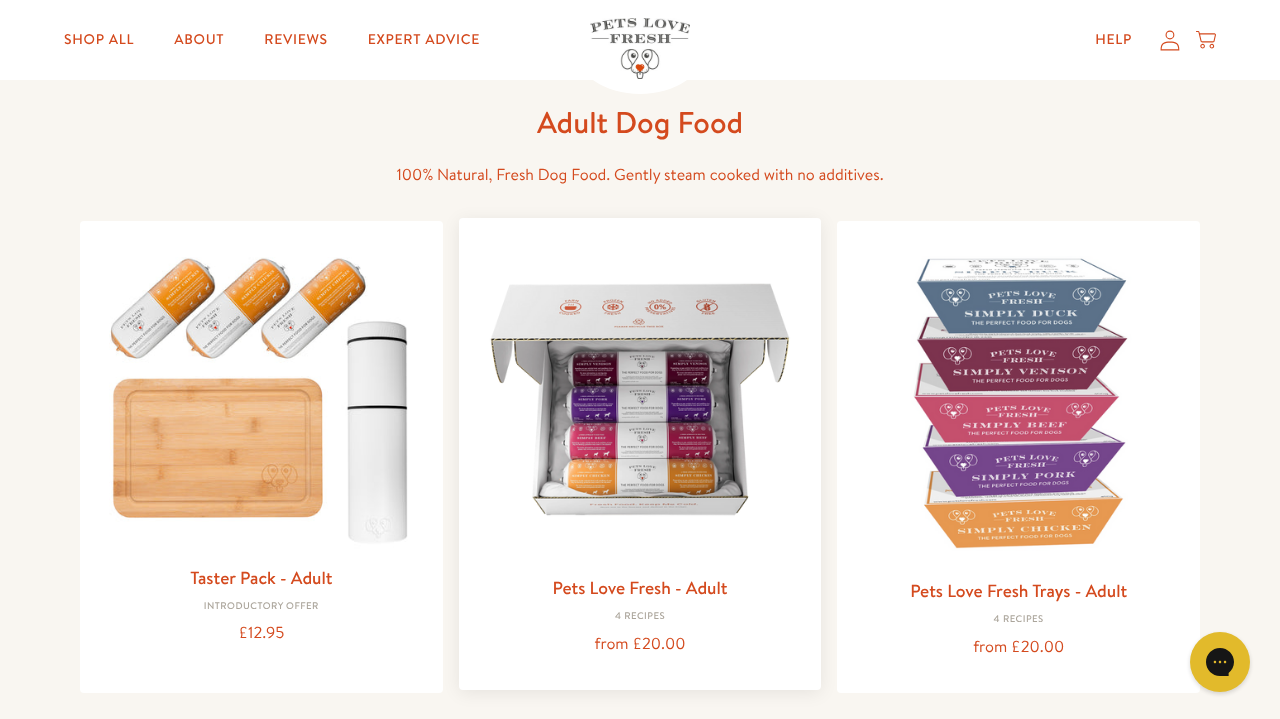 click at bounding box center (640, 399) 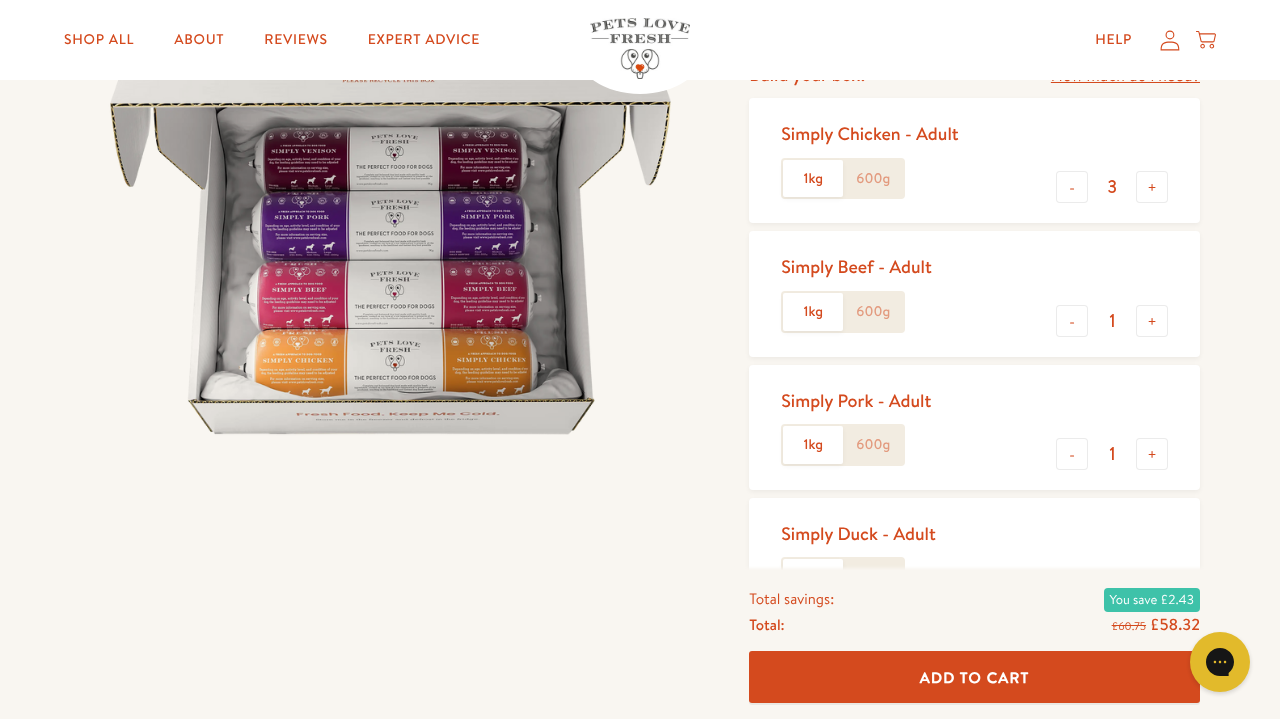 scroll, scrollTop: 259, scrollLeft: 0, axis: vertical 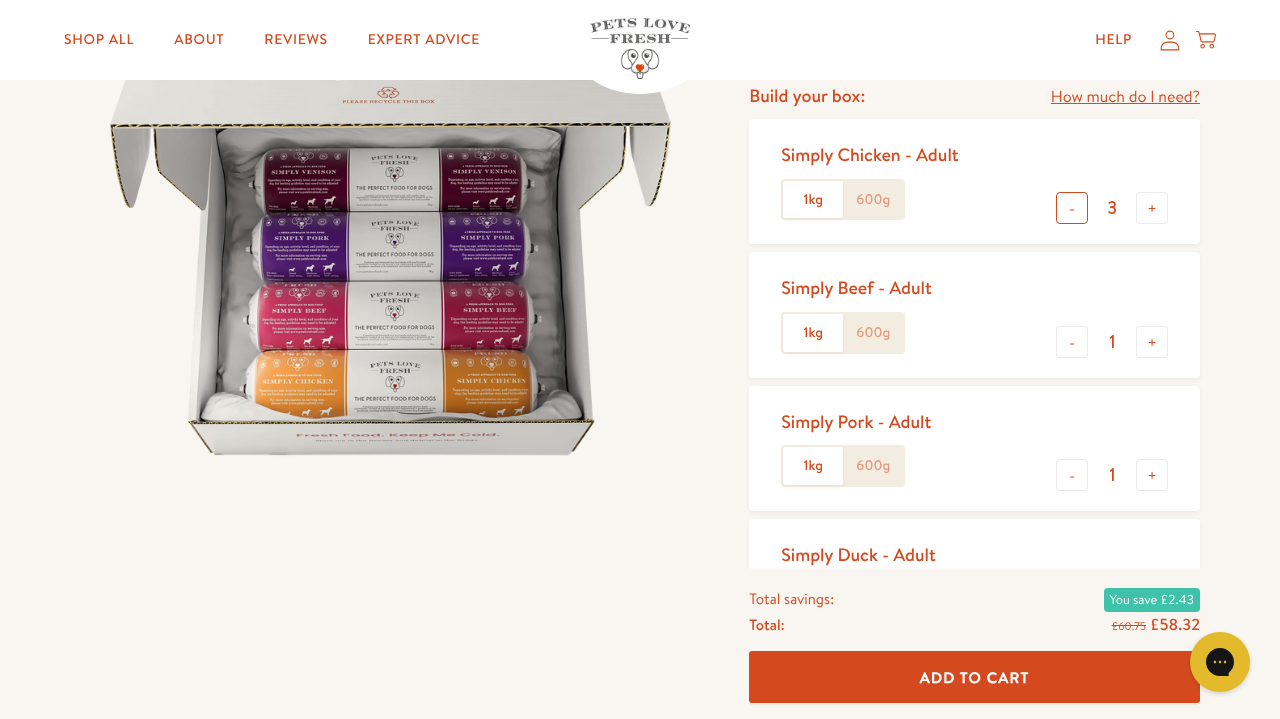 click on "-" at bounding box center [1072, 208] 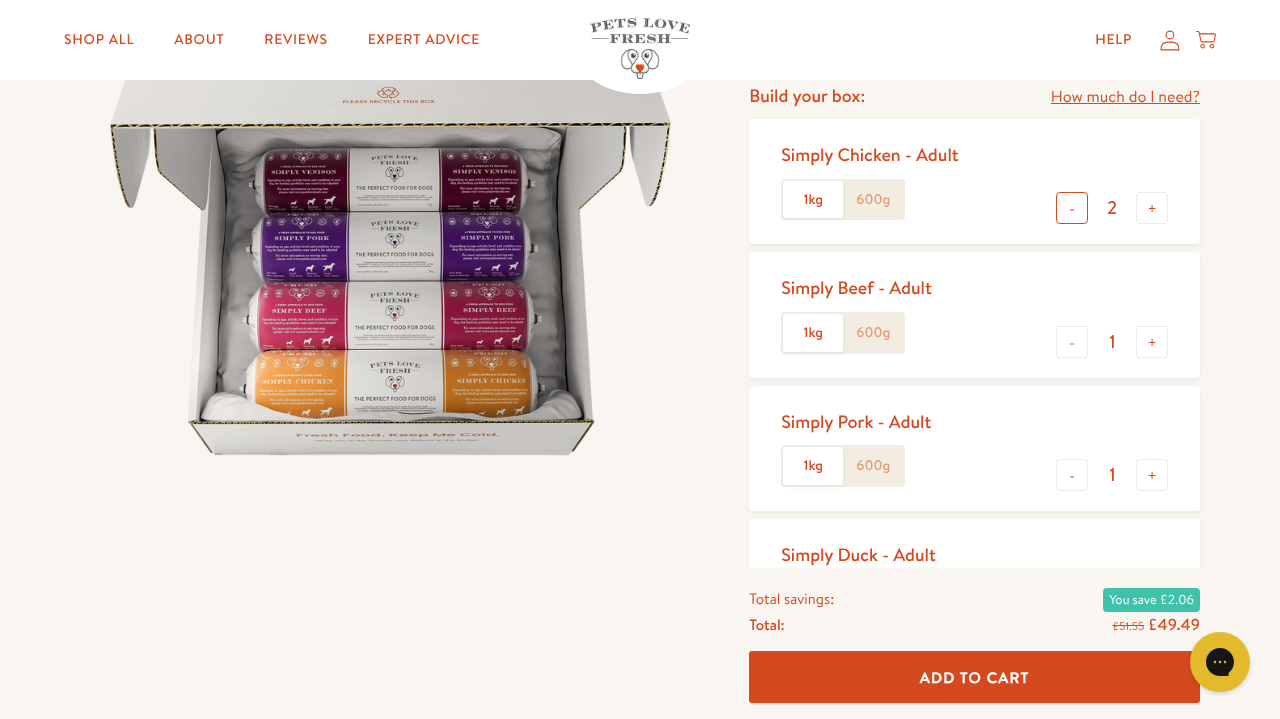click on "-" at bounding box center (1072, 208) 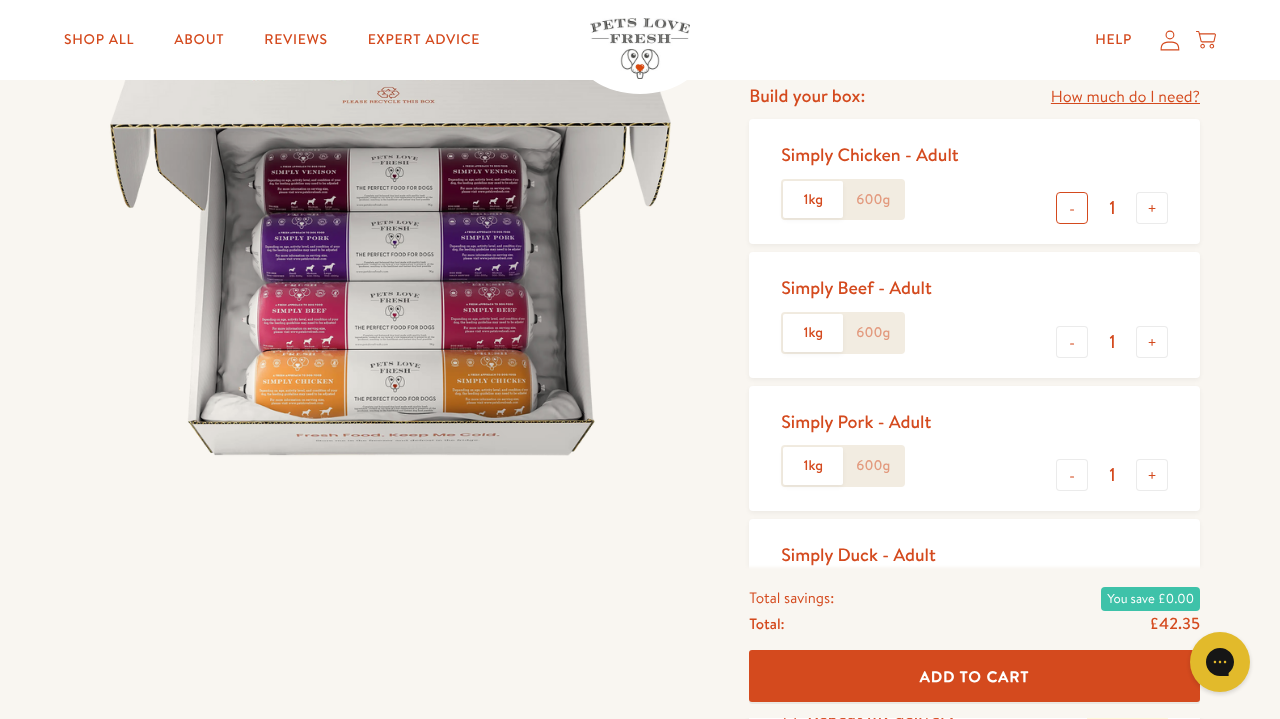 click on "-" at bounding box center [1072, 208] 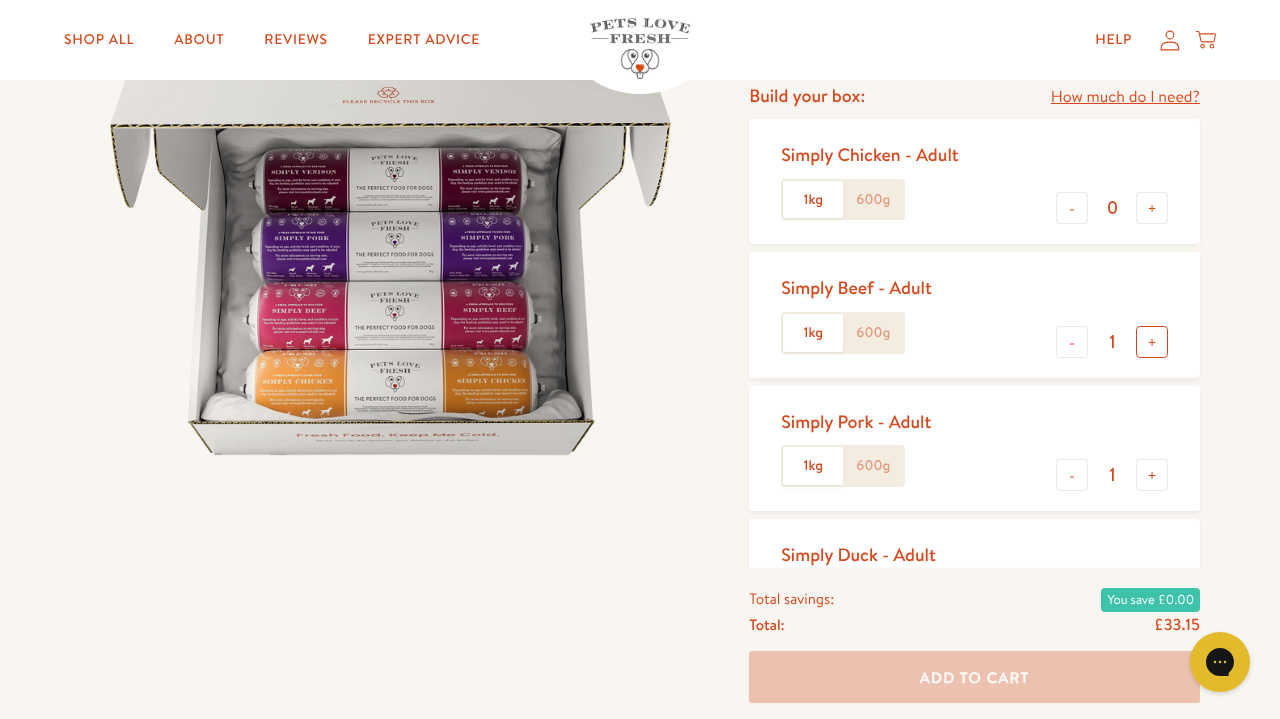 click on "+" at bounding box center (1152, 342) 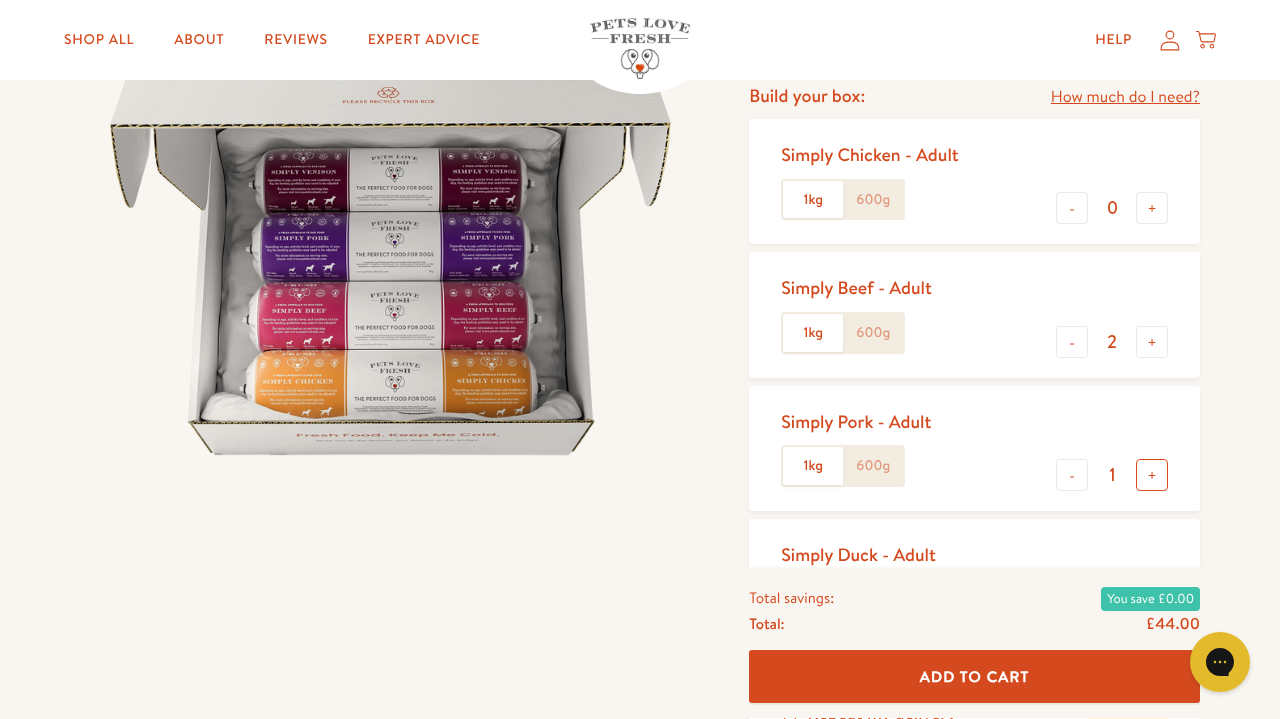 click on "+" at bounding box center [1152, 475] 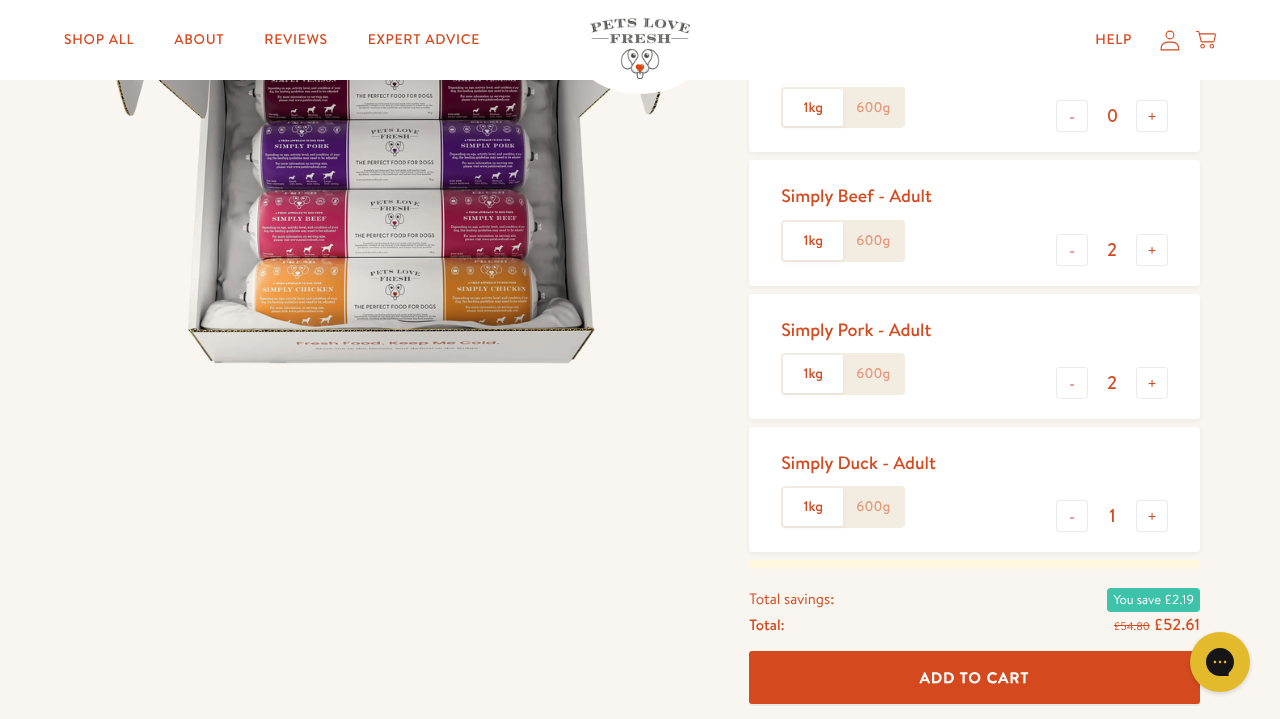 scroll, scrollTop: 399, scrollLeft: 0, axis: vertical 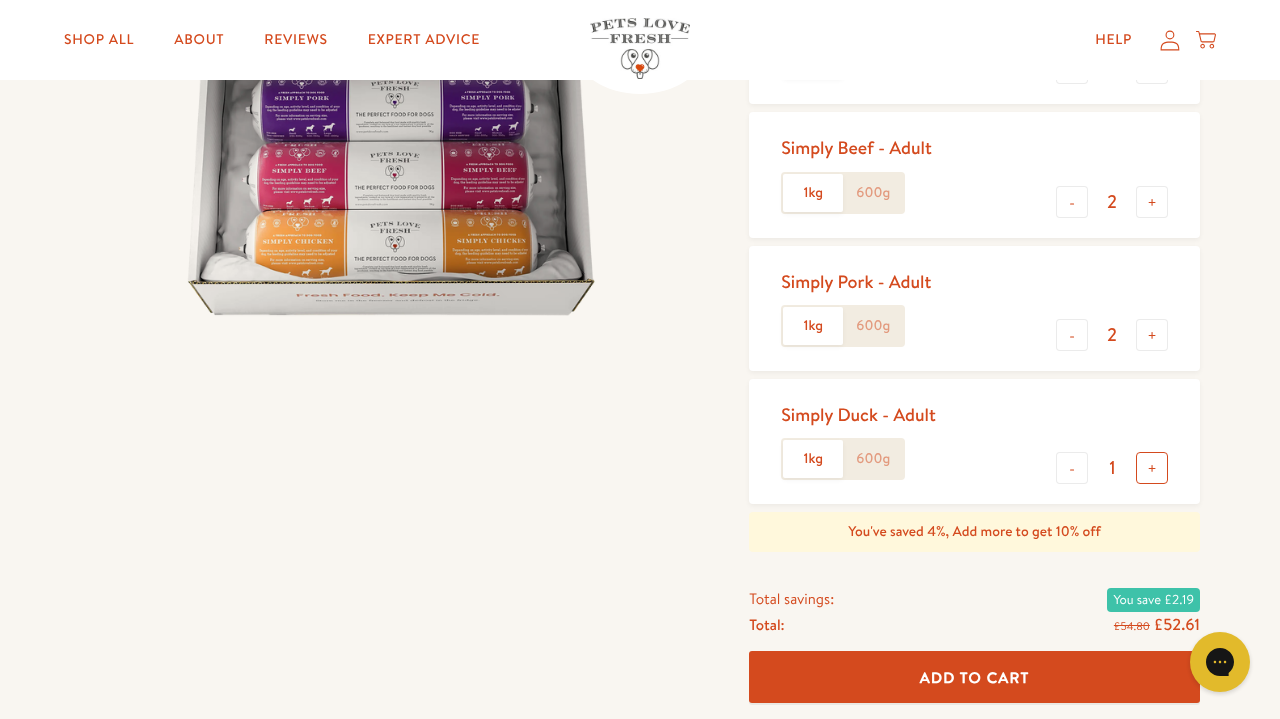 click on "+" at bounding box center (1152, 468) 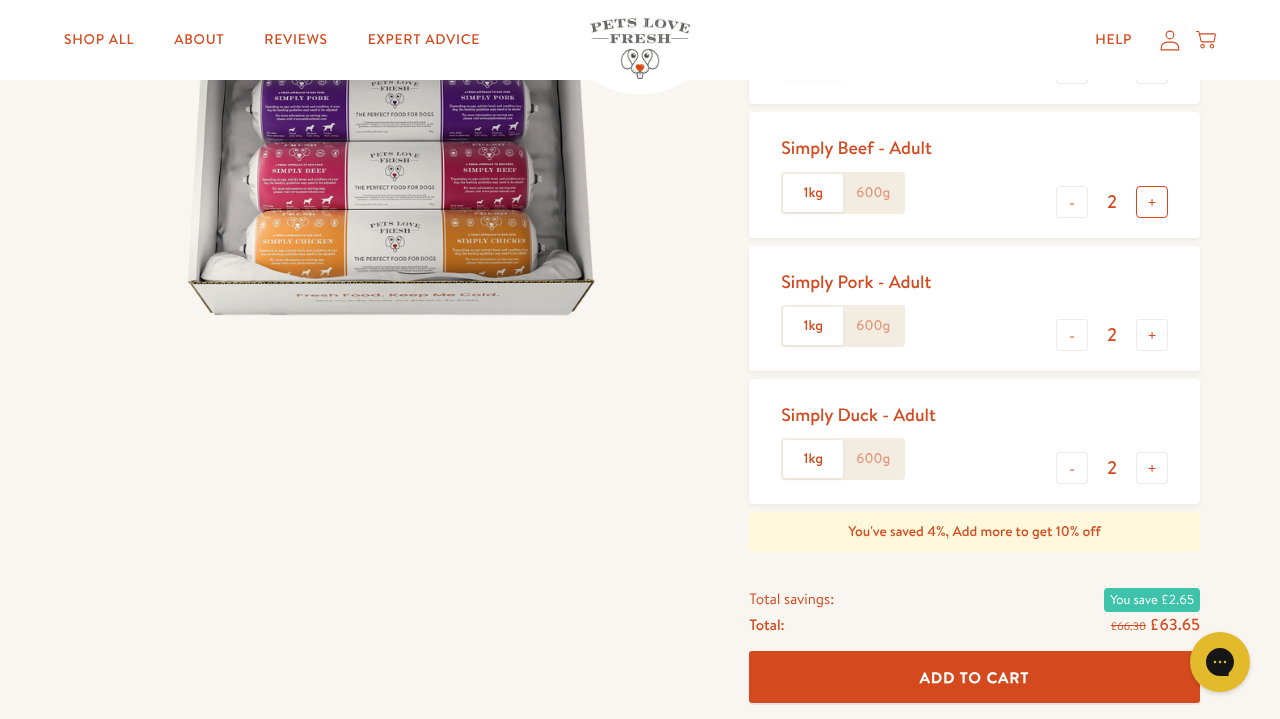 click on "+" at bounding box center (1152, 202) 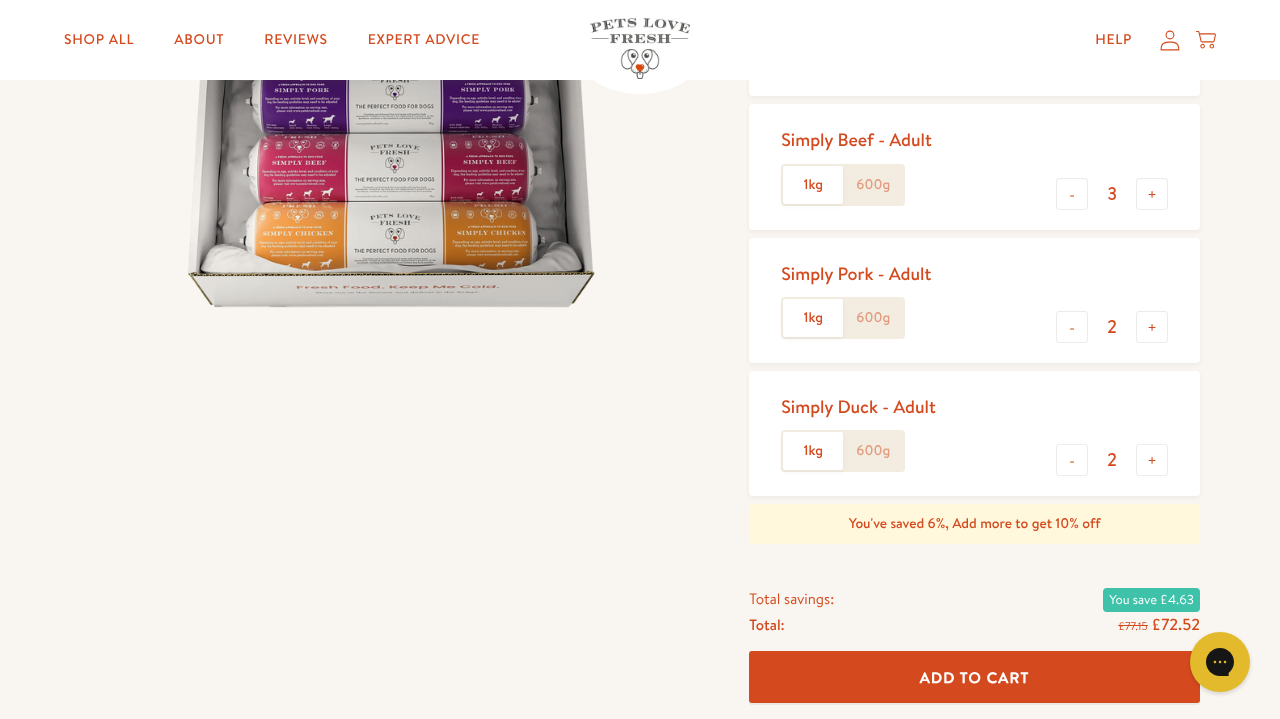 scroll, scrollTop: 442, scrollLeft: 0, axis: vertical 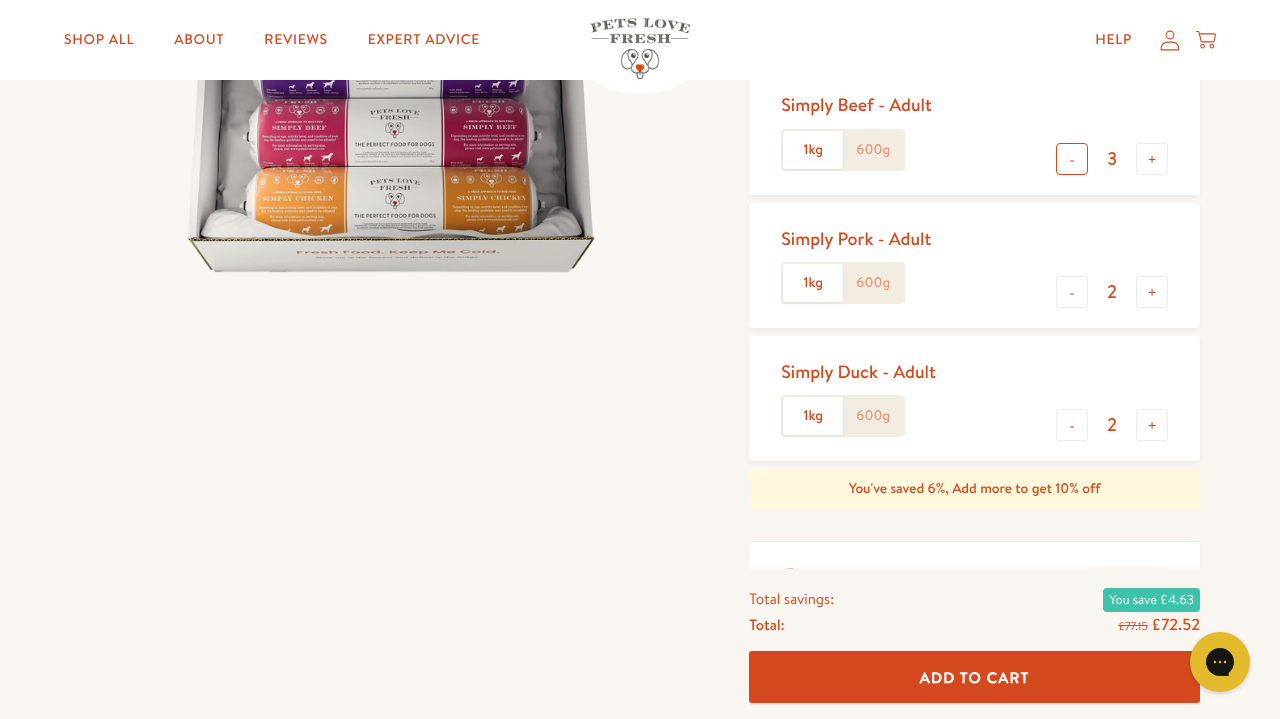 click on "-" at bounding box center [1072, 159] 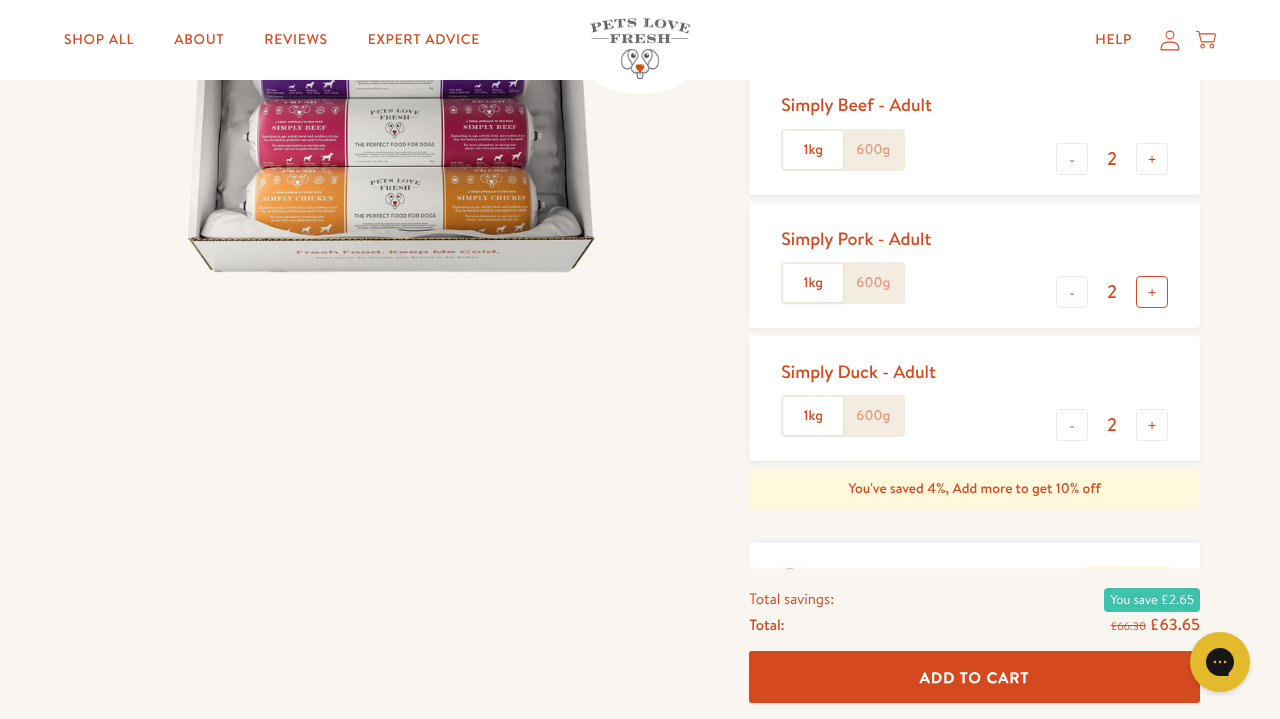 click on "+" at bounding box center [1152, 292] 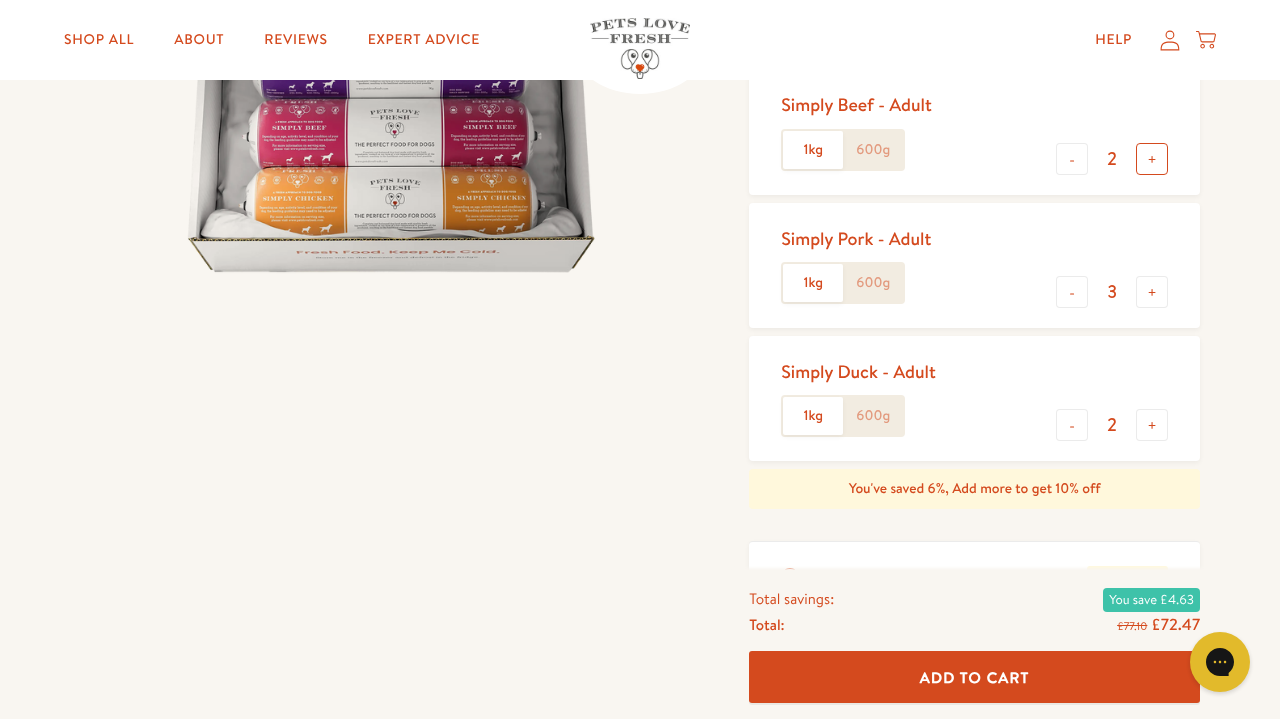click on "+" at bounding box center (1152, 159) 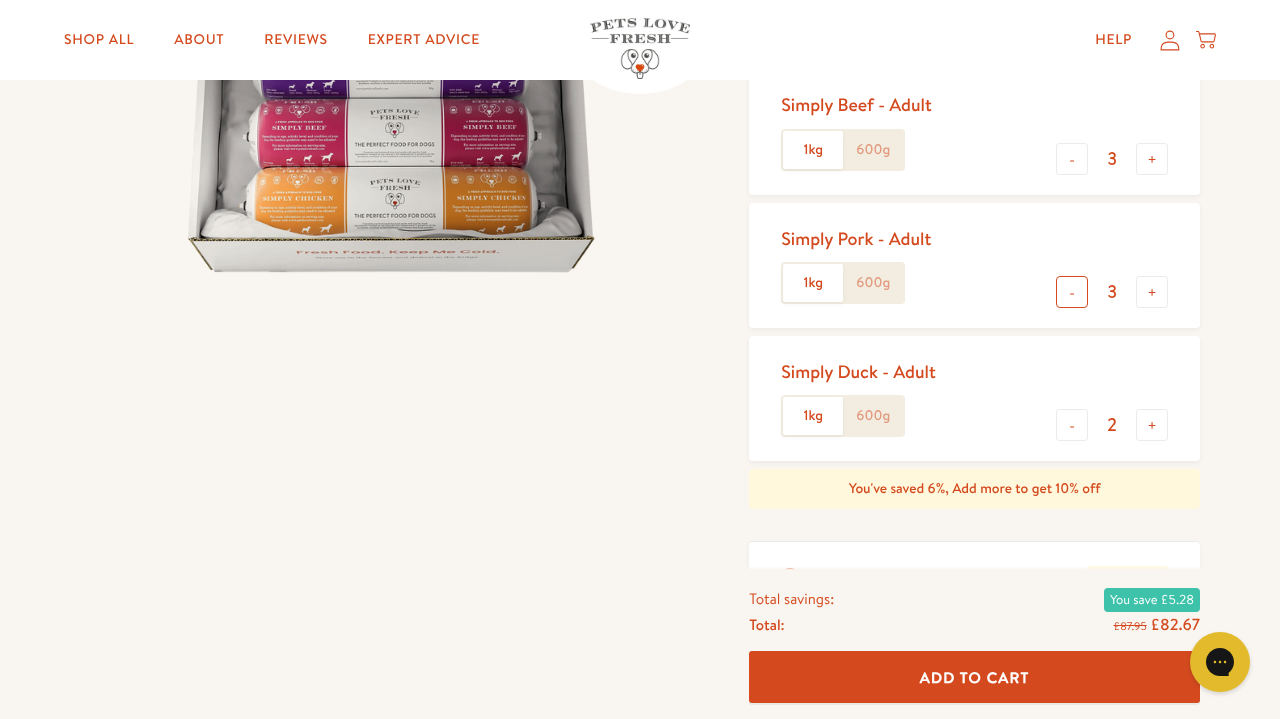 click on "-" at bounding box center (1072, 292) 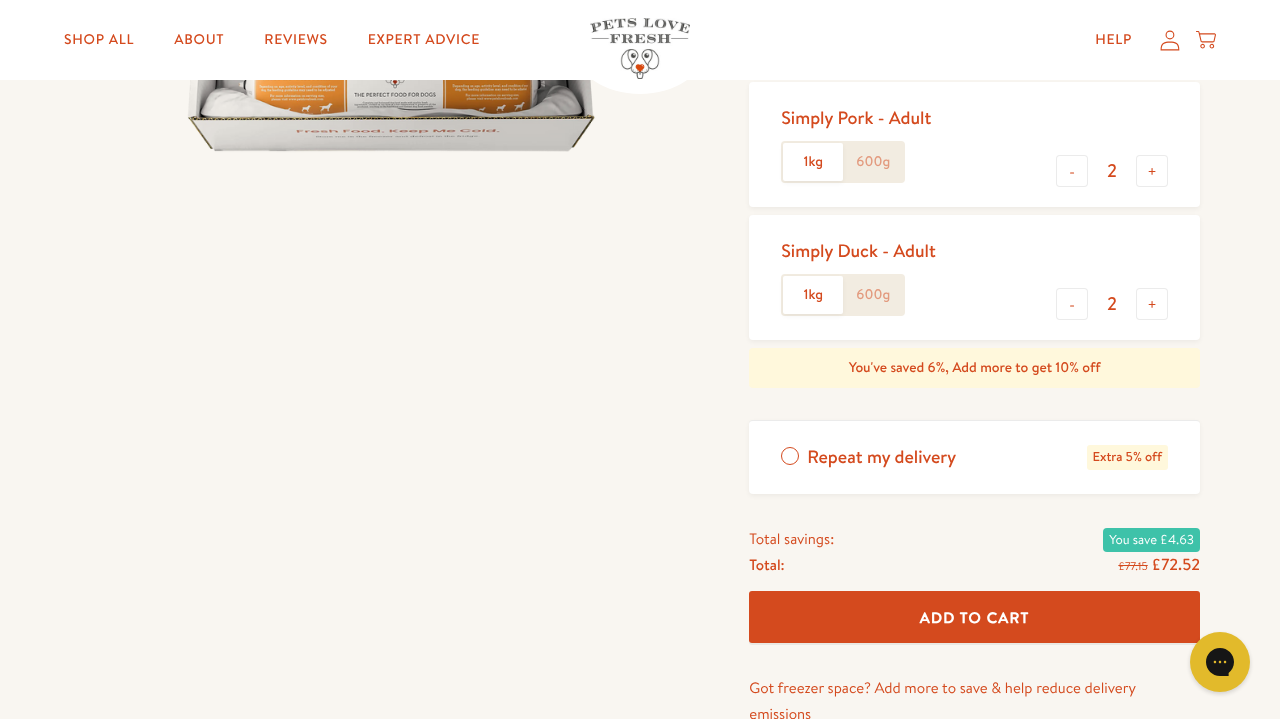 scroll, scrollTop: 560, scrollLeft: 0, axis: vertical 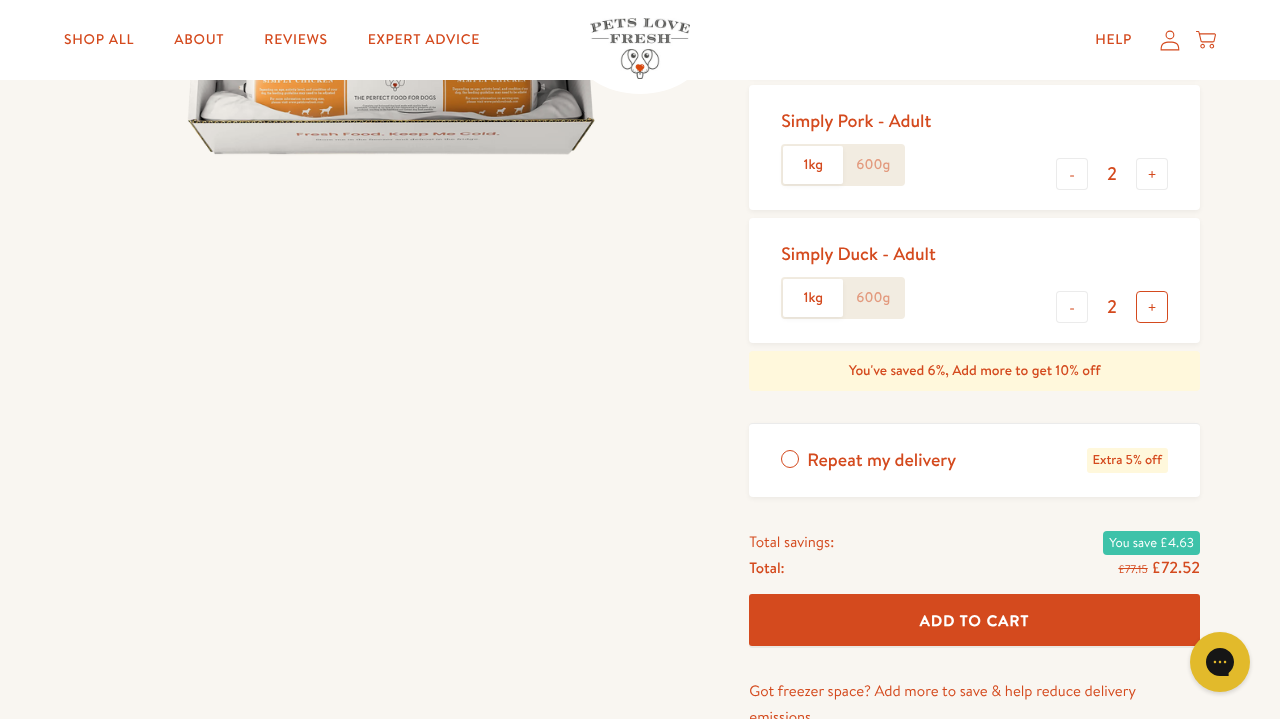 click on "+" at bounding box center [1152, 307] 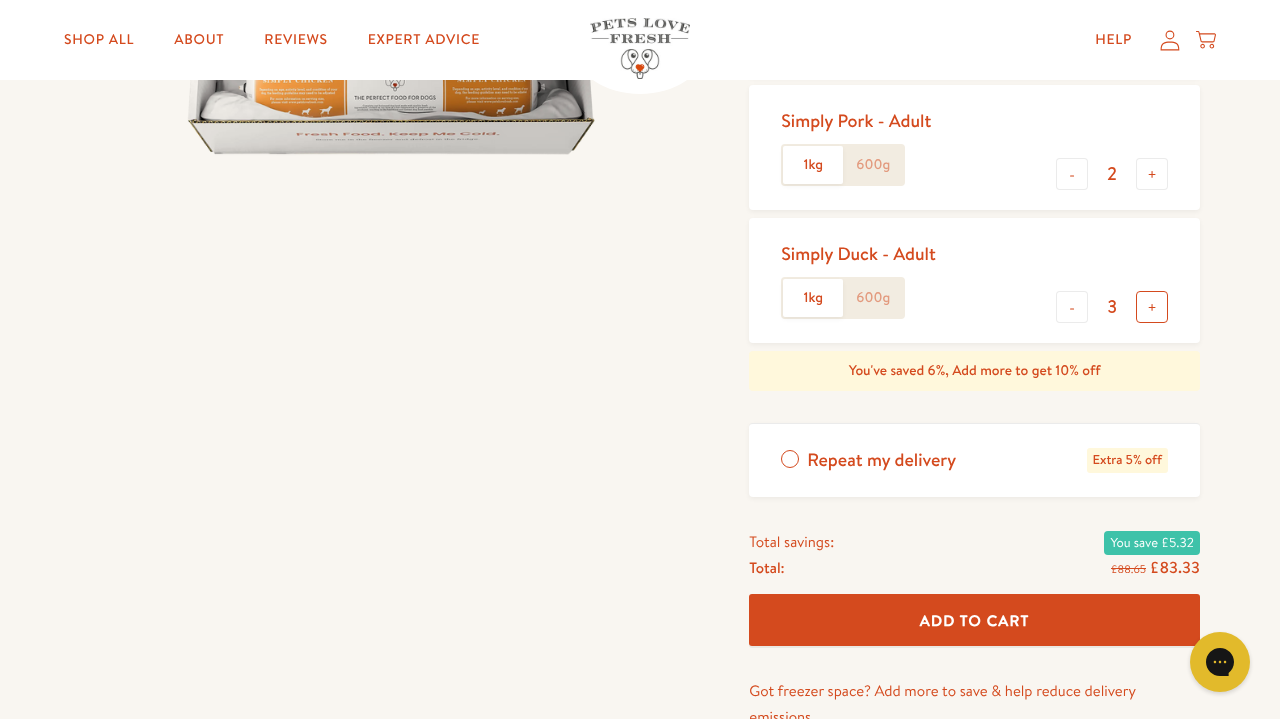 click on "+" at bounding box center [1152, 307] 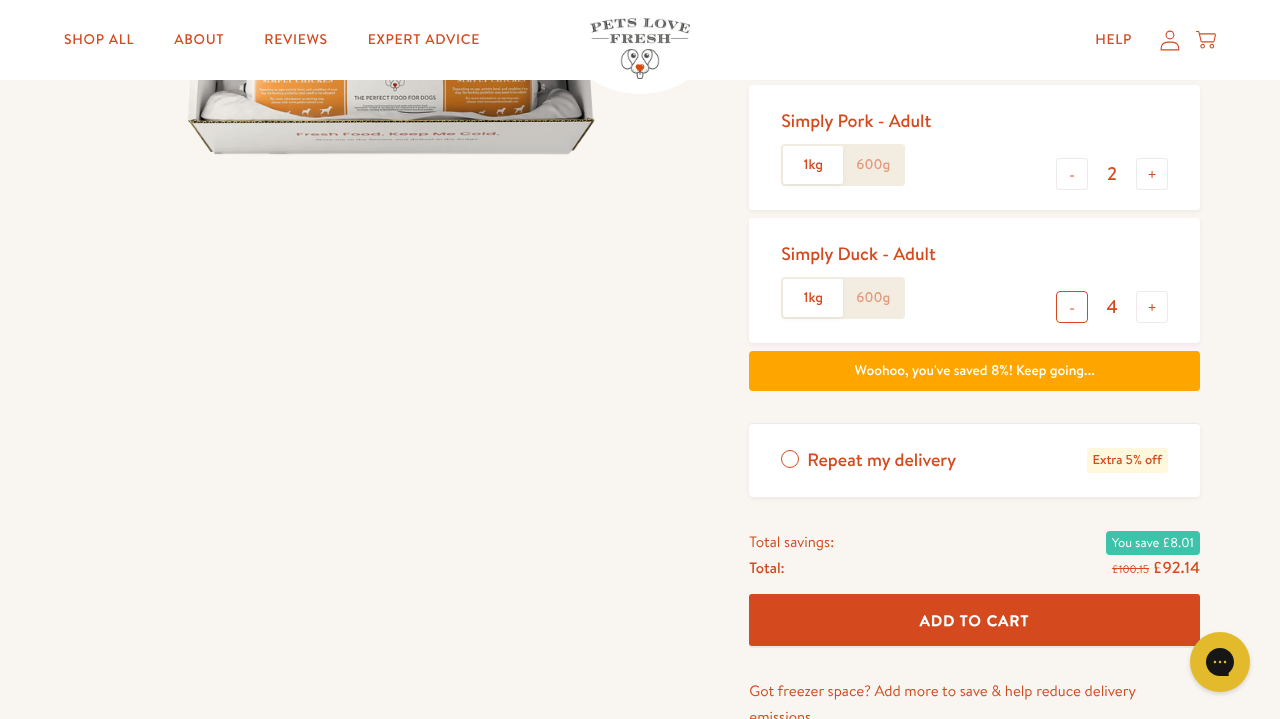 click on "-" at bounding box center [1072, 307] 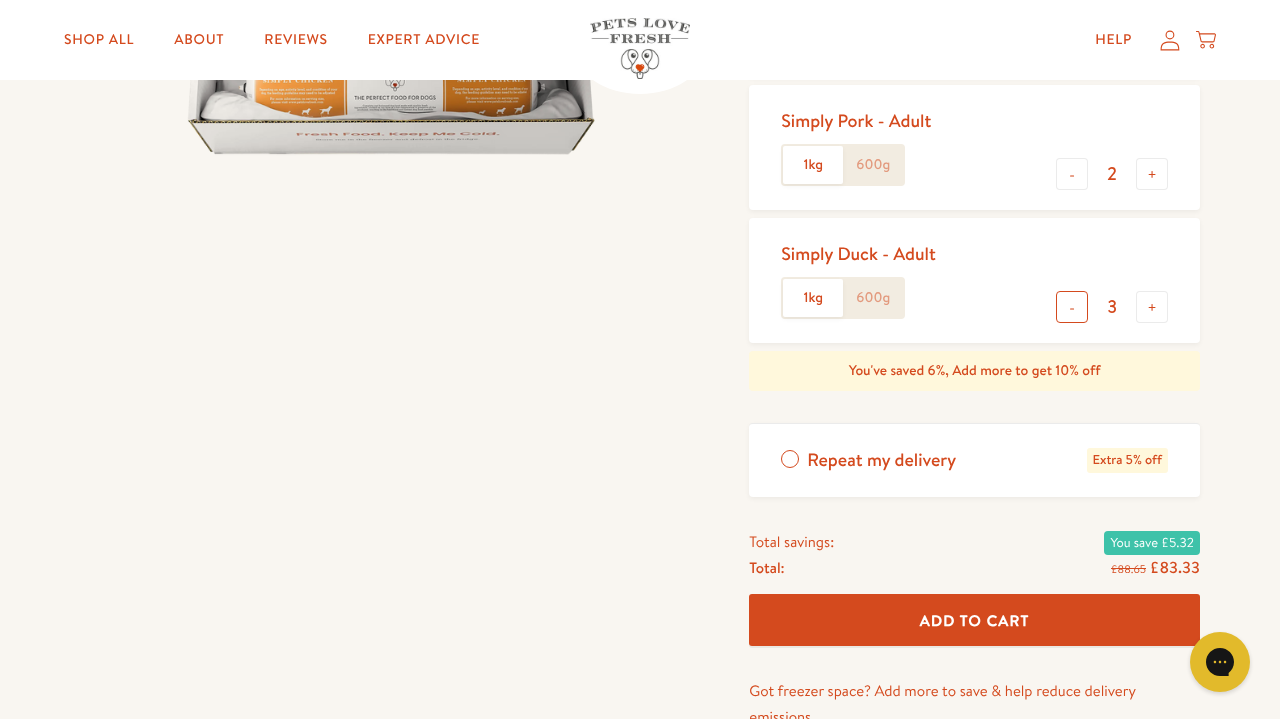 click on "-" at bounding box center (1072, 307) 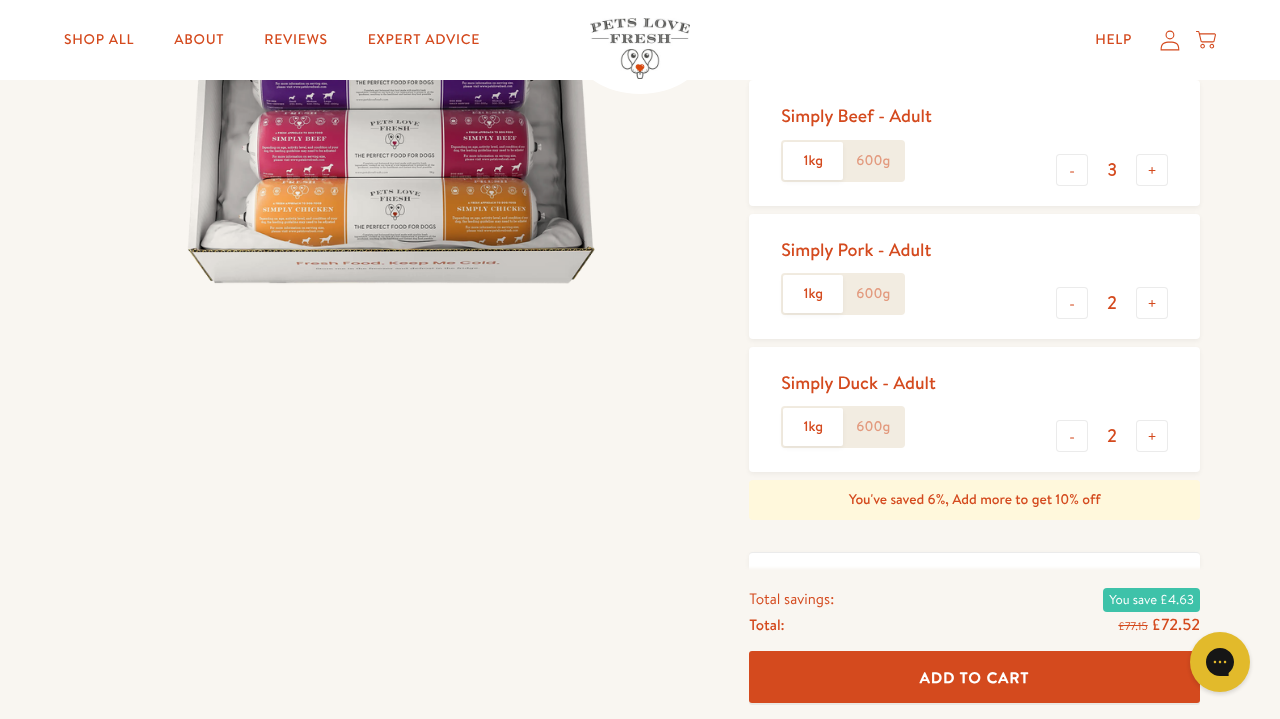 scroll, scrollTop: 448, scrollLeft: 0, axis: vertical 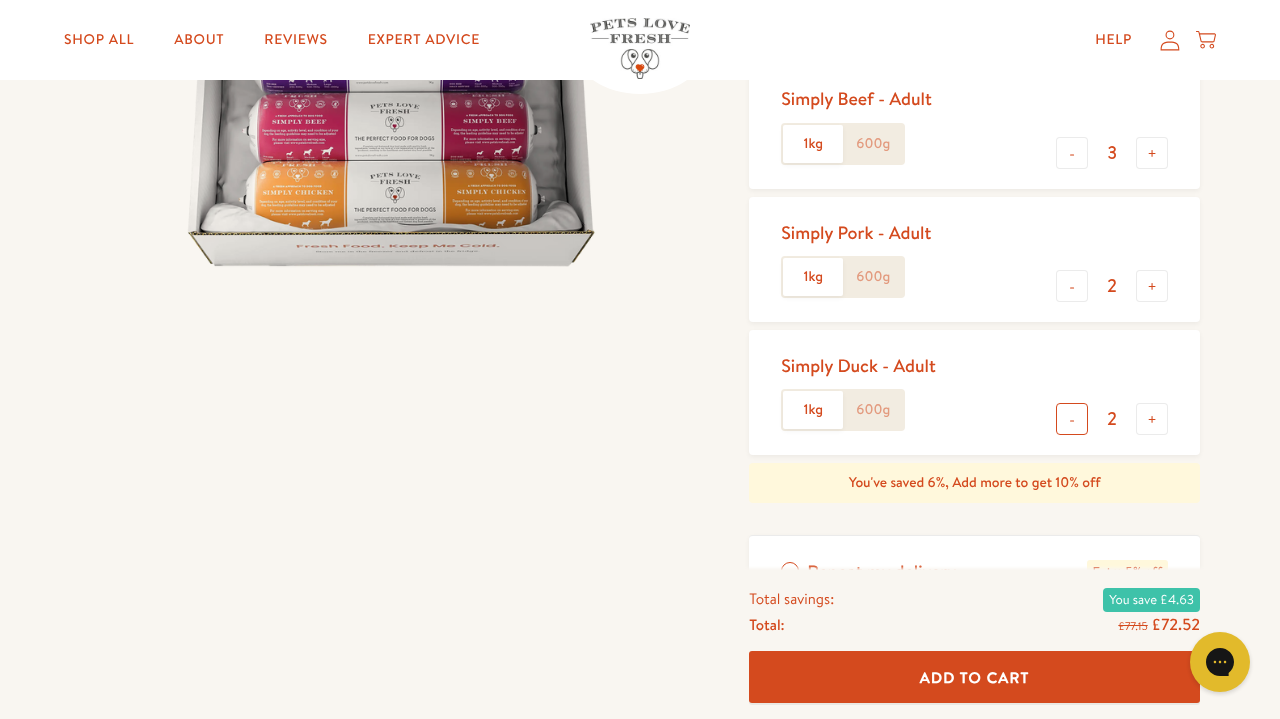 click on "-" at bounding box center [1072, 419] 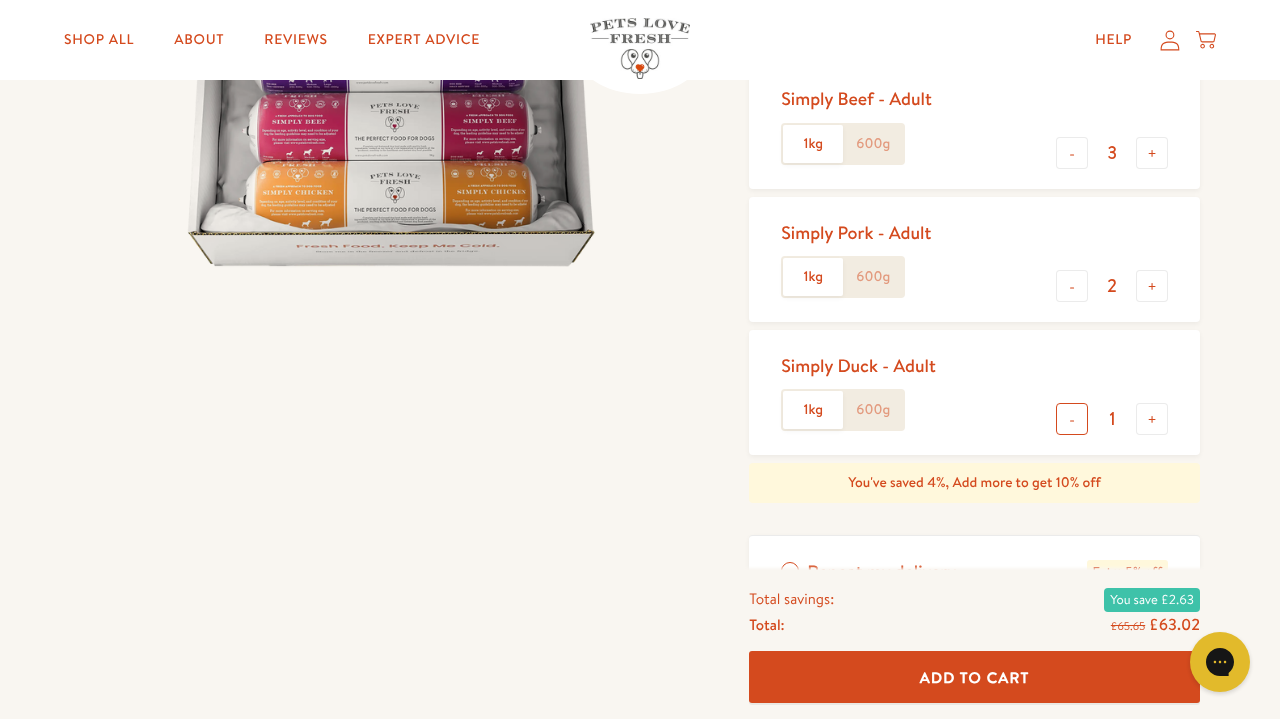 click on "-" at bounding box center [1072, 419] 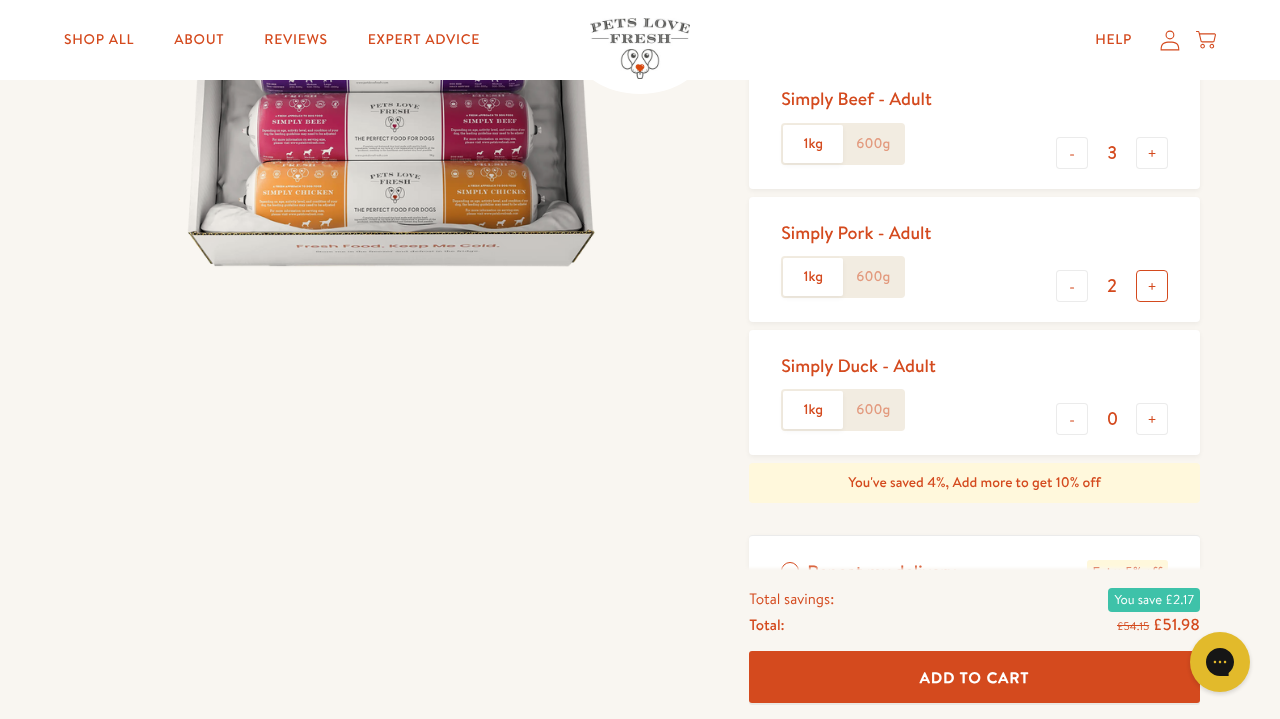 click on "+" at bounding box center [1152, 286] 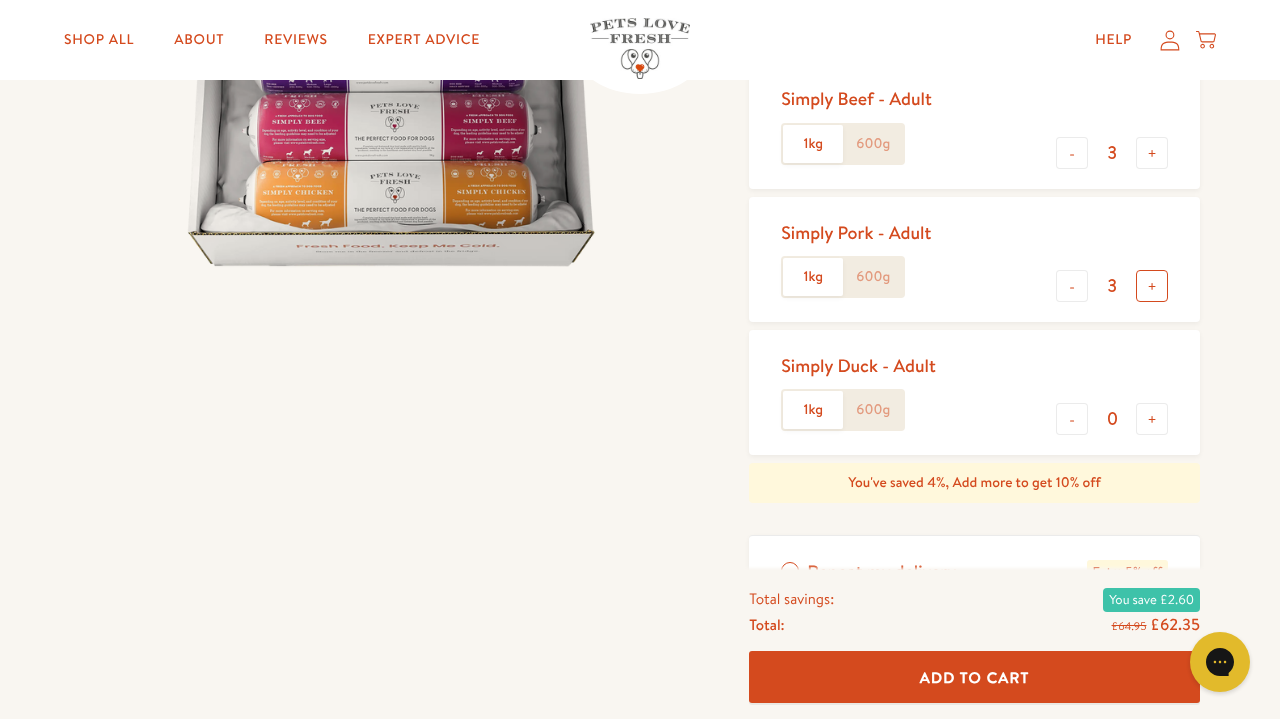 click on "+" at bounding box center (1152, 286) 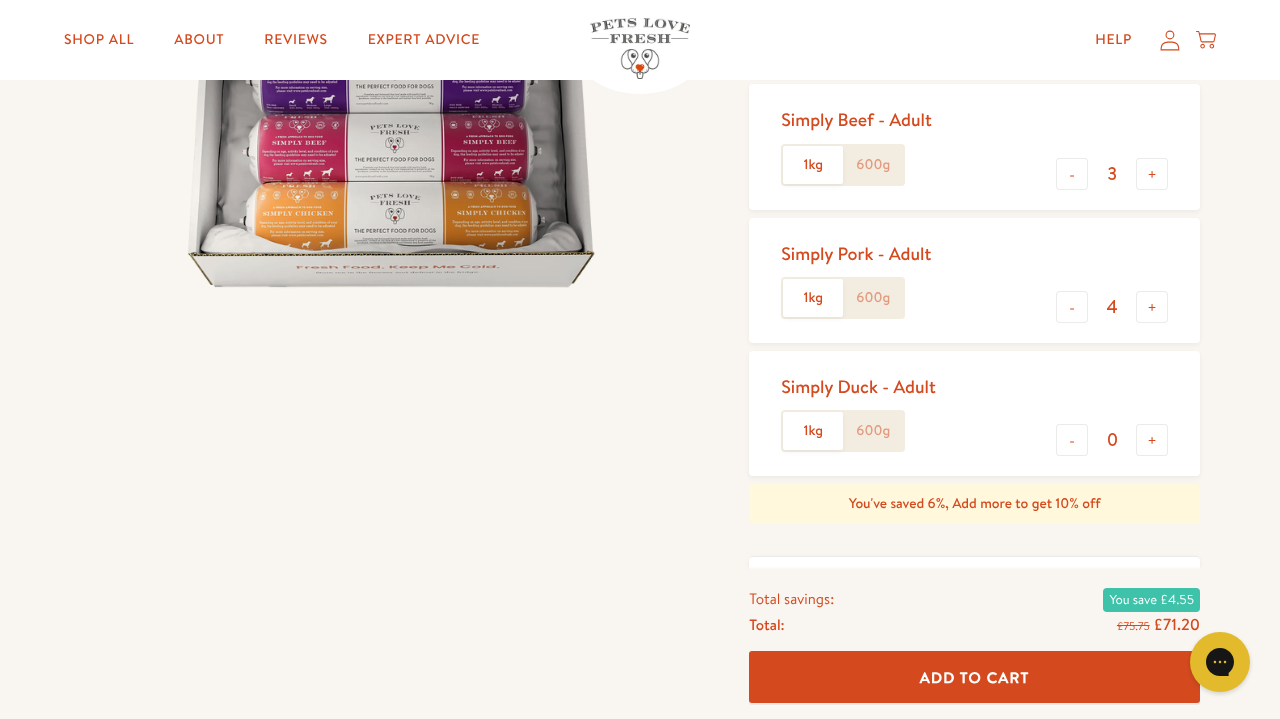 scroll, scrollTop: 419, scrollLeft: 0, axis: vertical 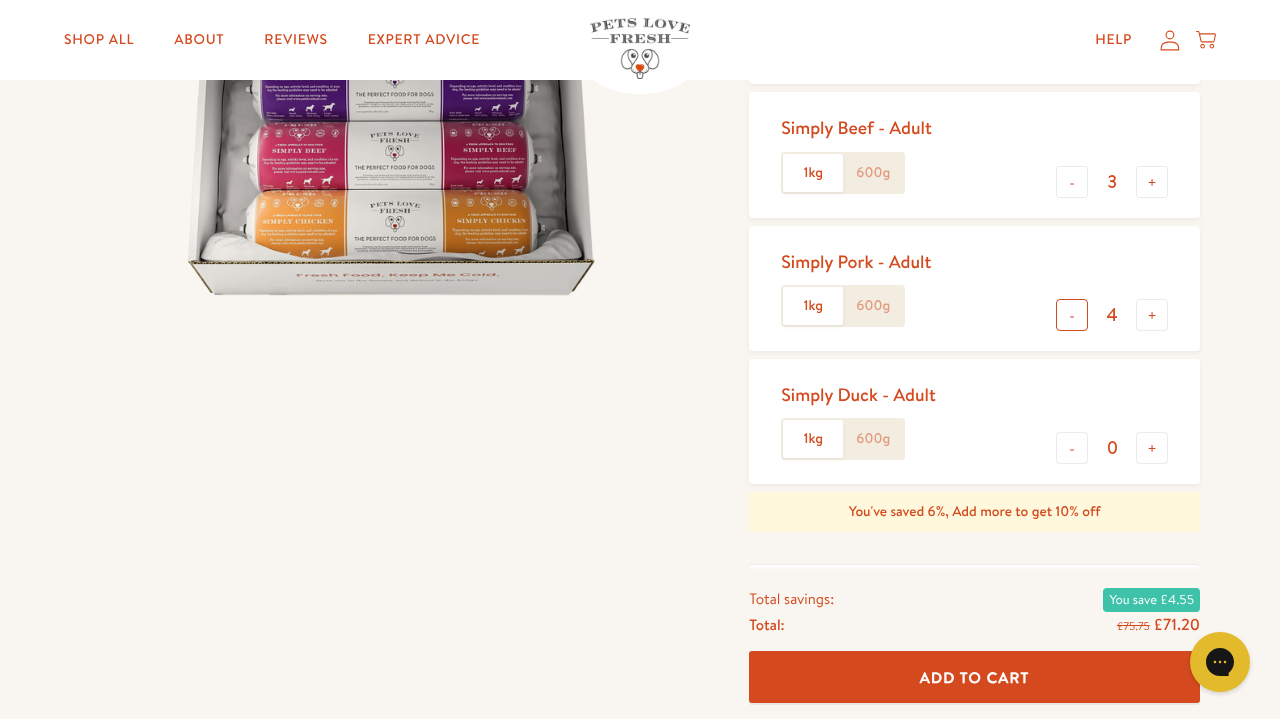 click on "-" at bounding box center (1072, 315) 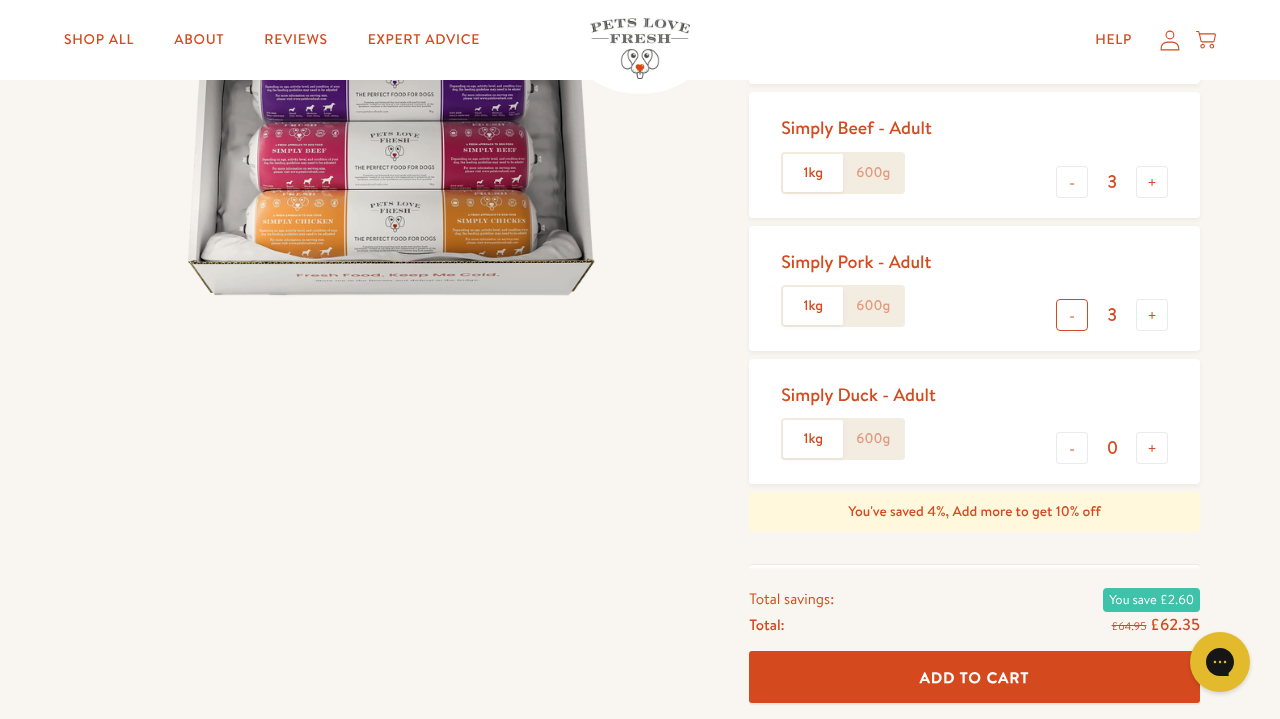click on "-" at bounding box center (1072, 315) 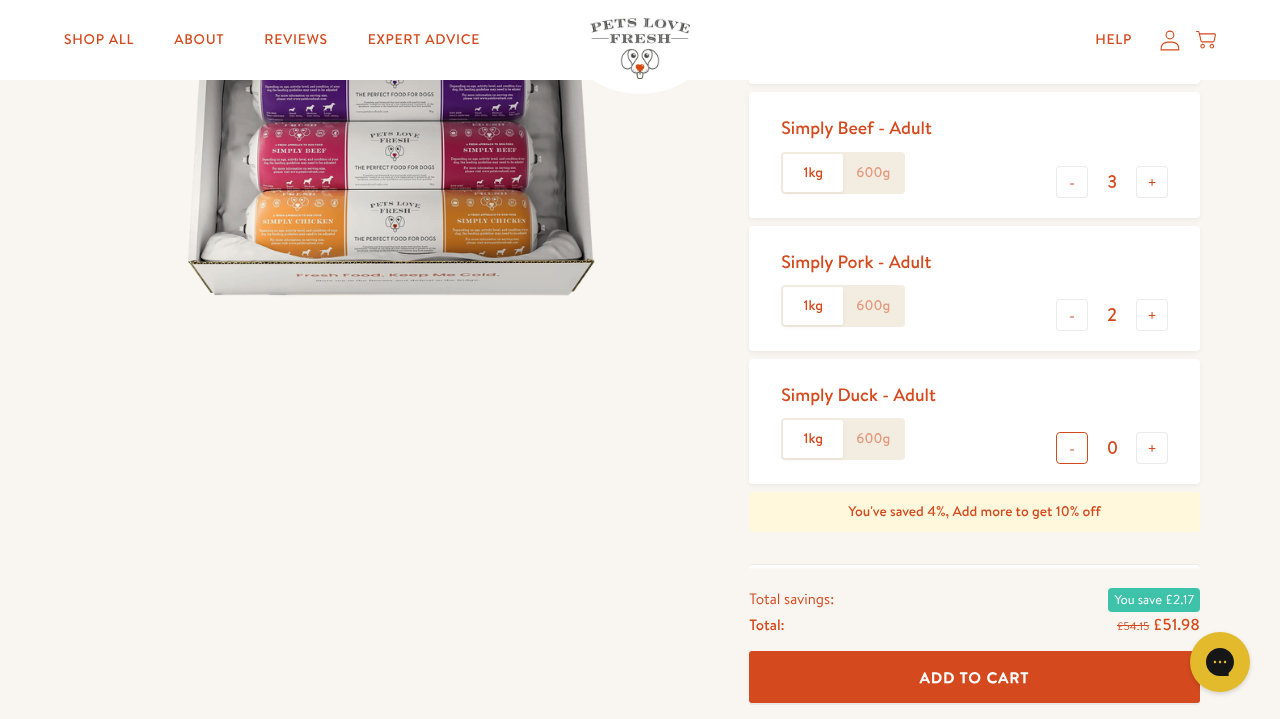 click on "-" at bounding box center [1072, 448] 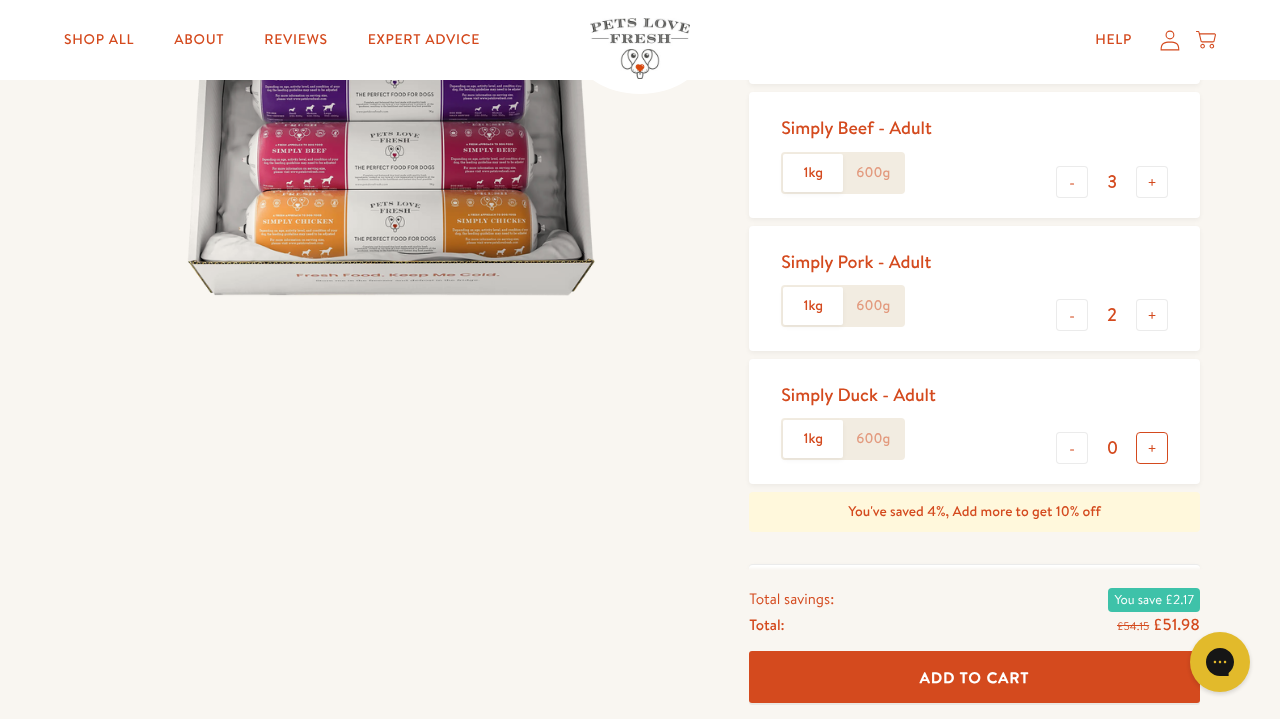 click on "+" at bounding box center (1152, 448) 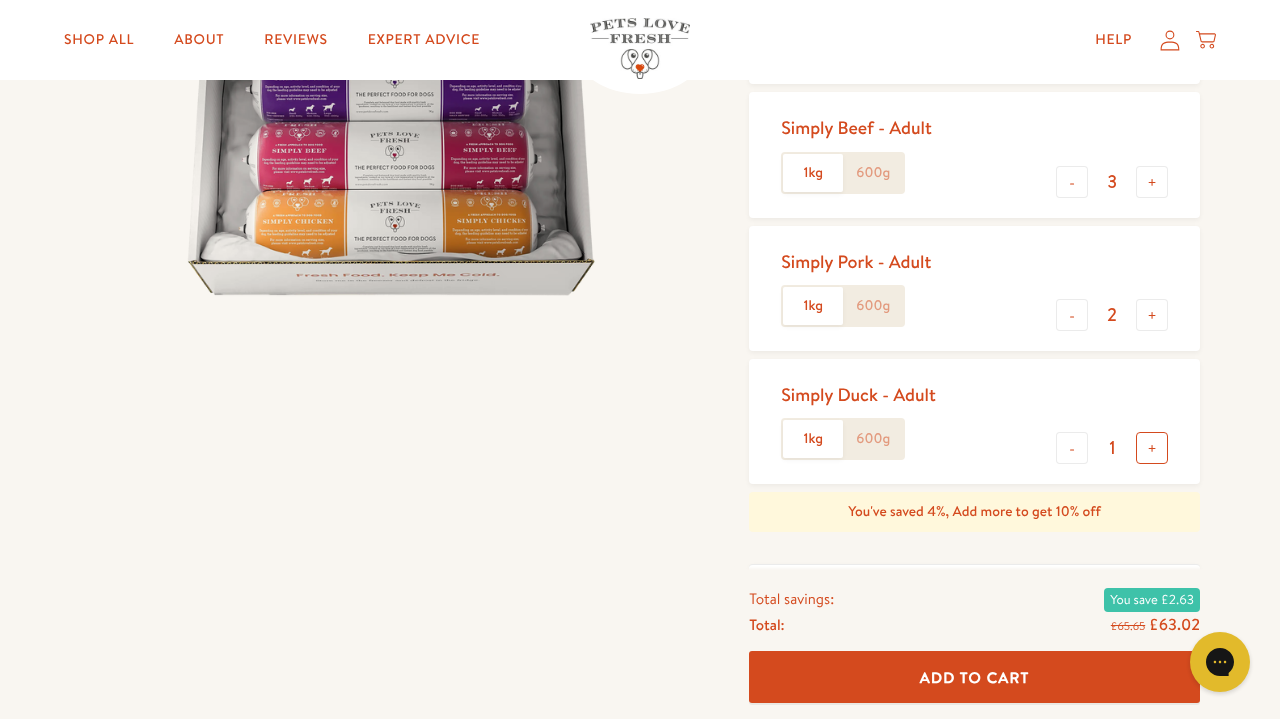 click on "+" at bounding box center [1152, 448] 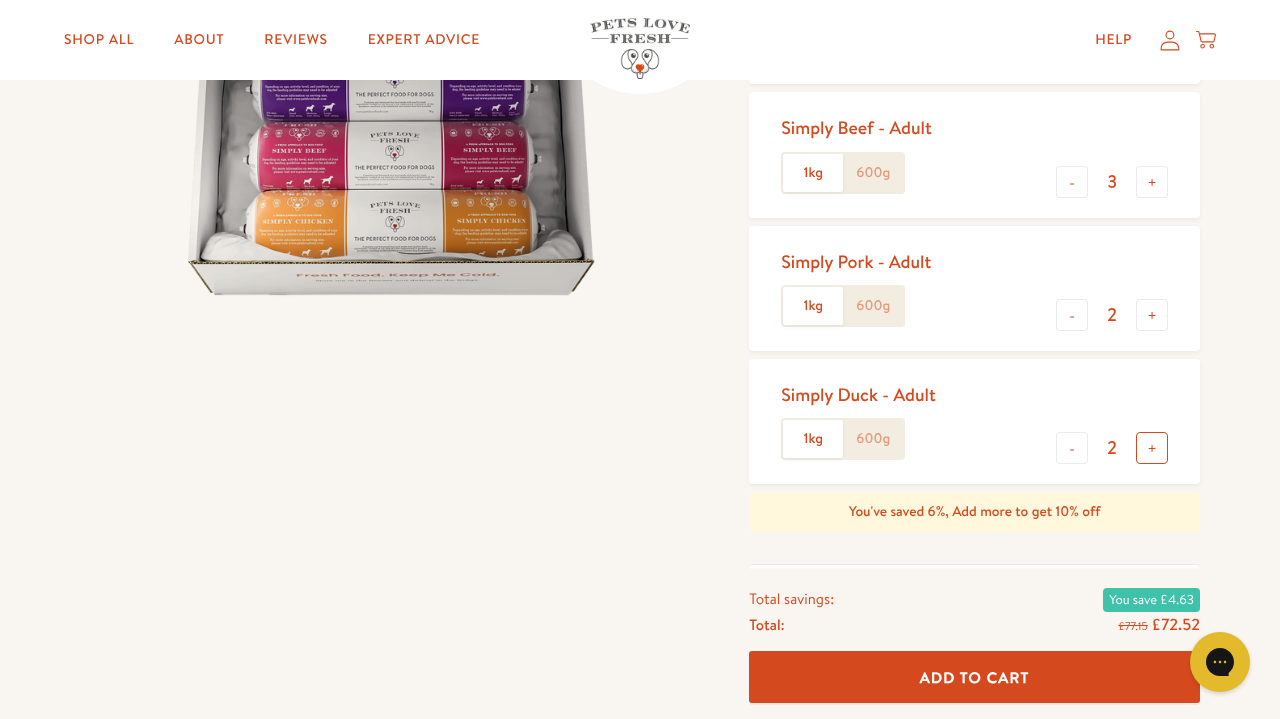 click on "+" at bounding box center (1152, 448) 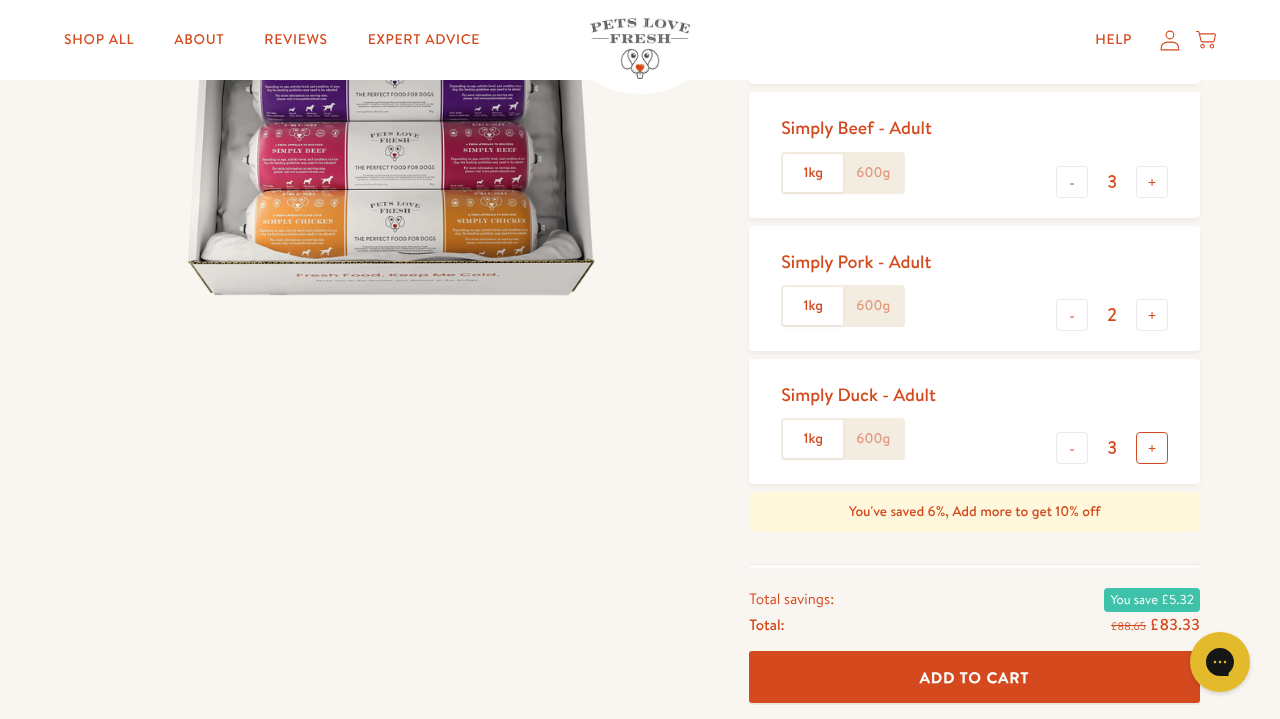 click on "+" at bounding box center [1152, 448] 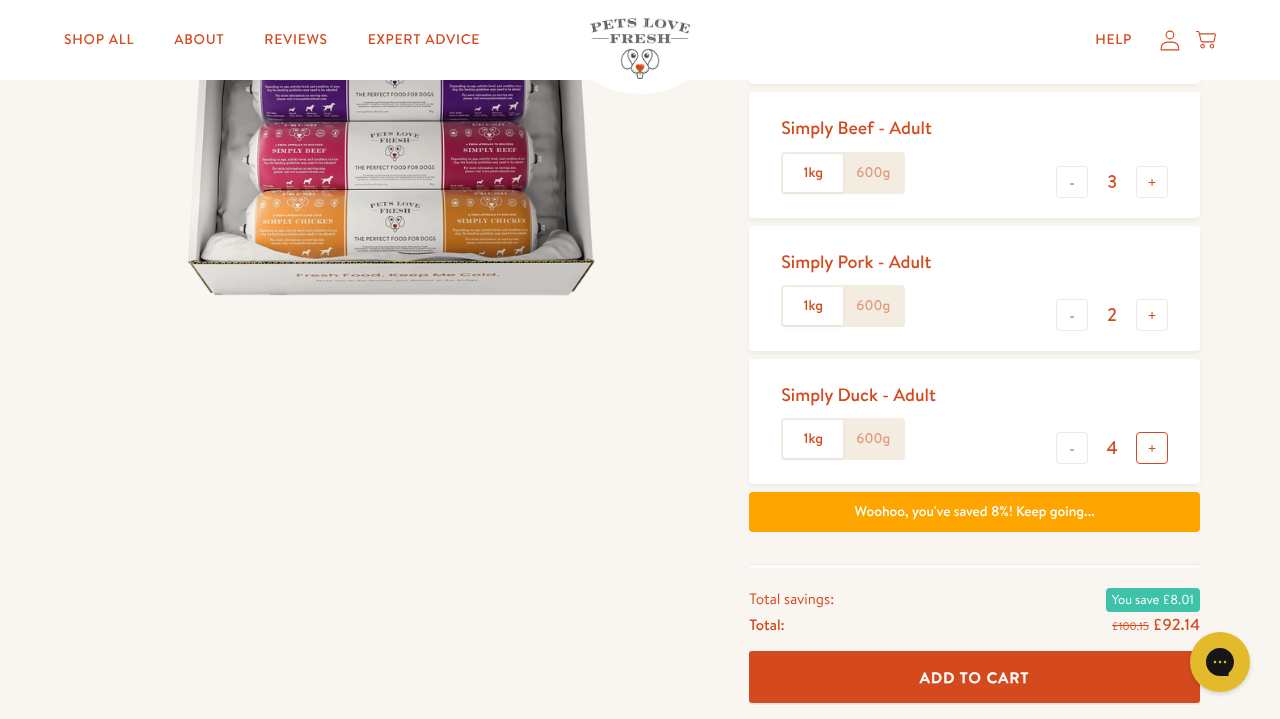 click on "+" at bounding box center [1152, 448] 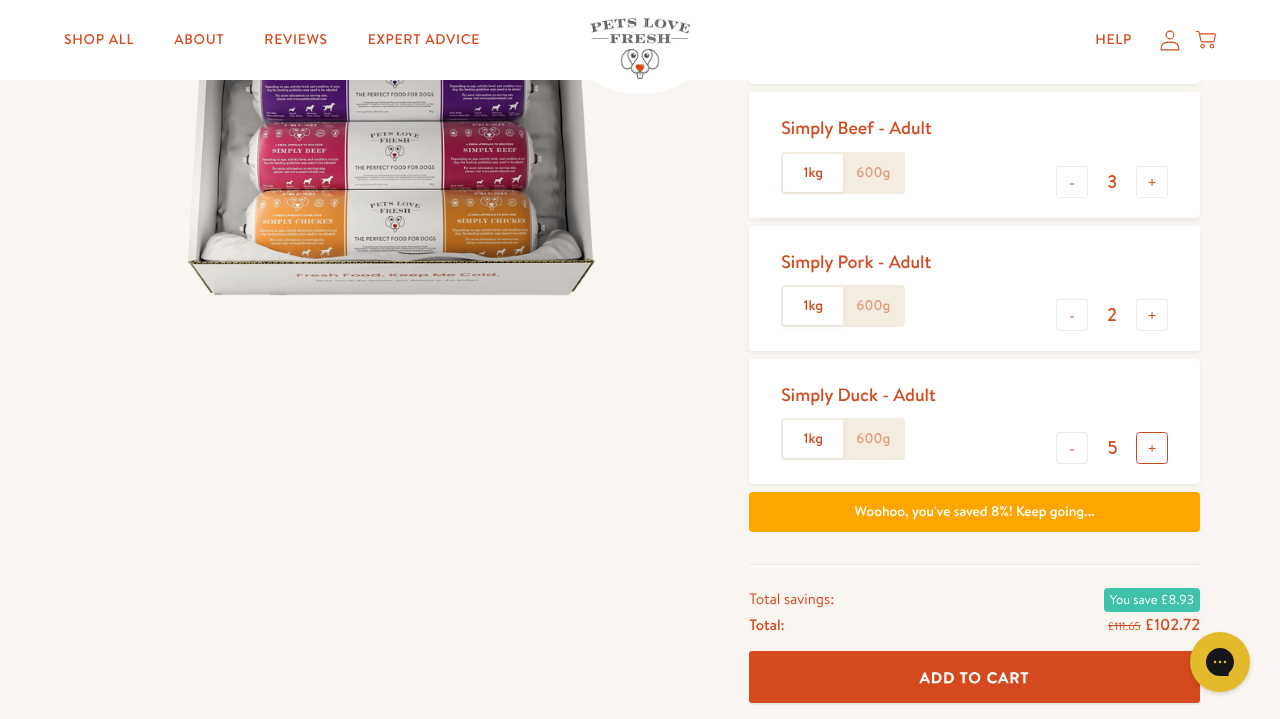 click on "+" at bounding box center (1152, 448) 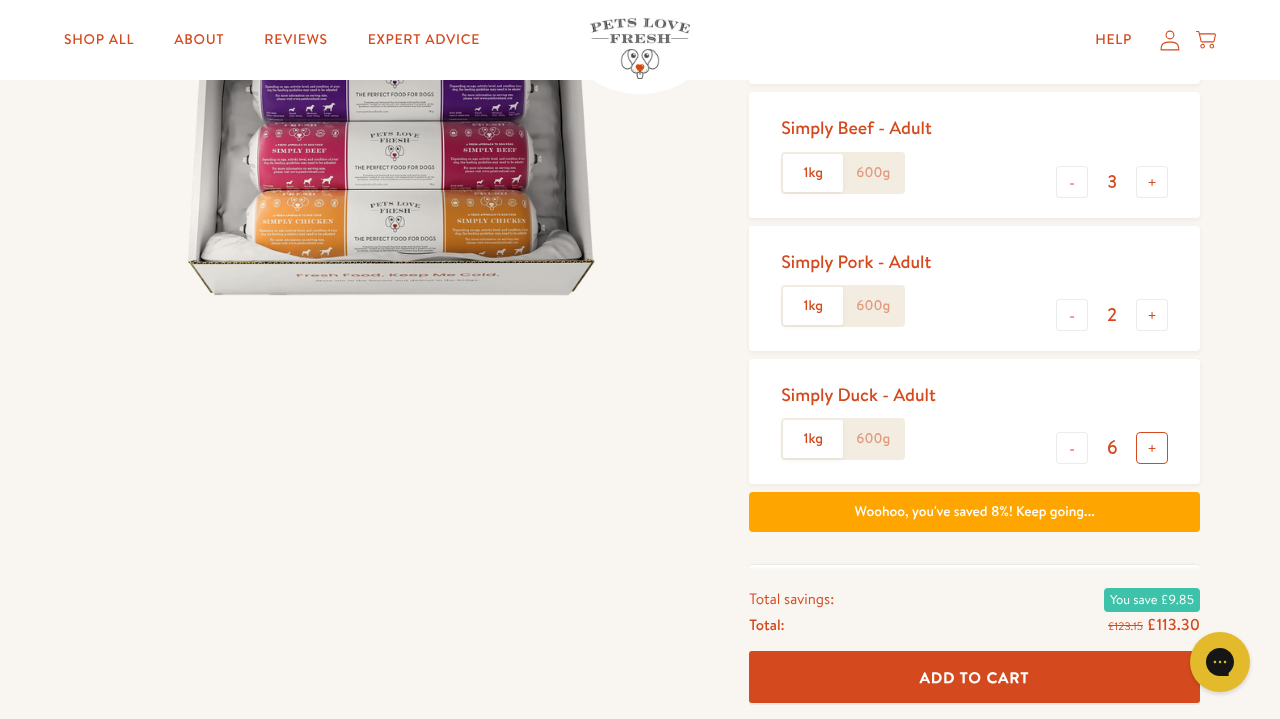 click on "+" at bounding box center [1152, 448] 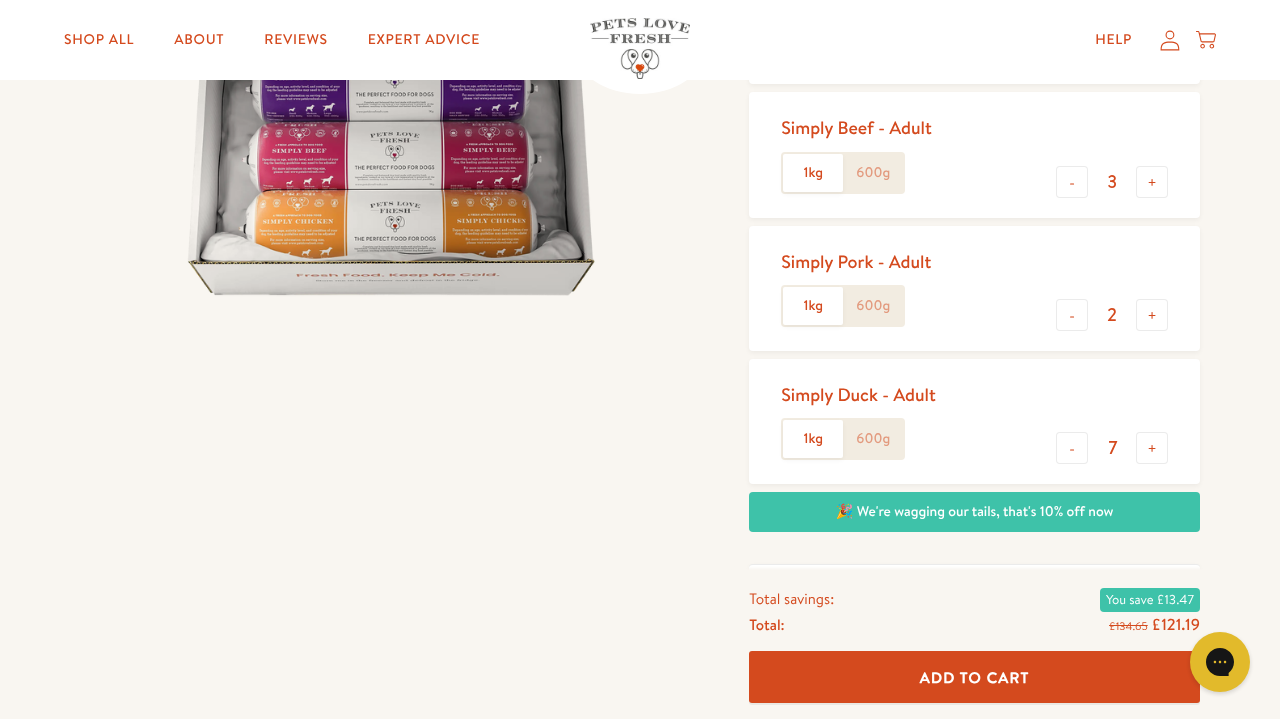 click on "7" at bounding box center [1112, 448] 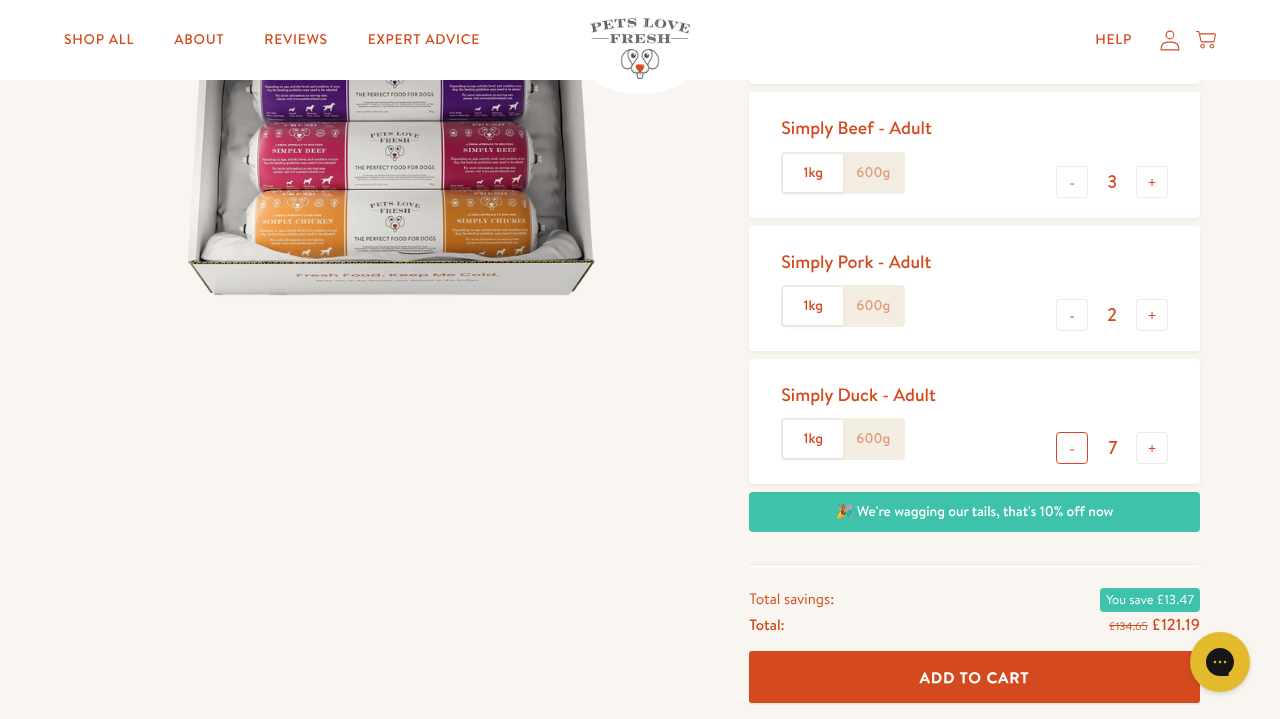 click on "-" at bounding box center [1072, 448] 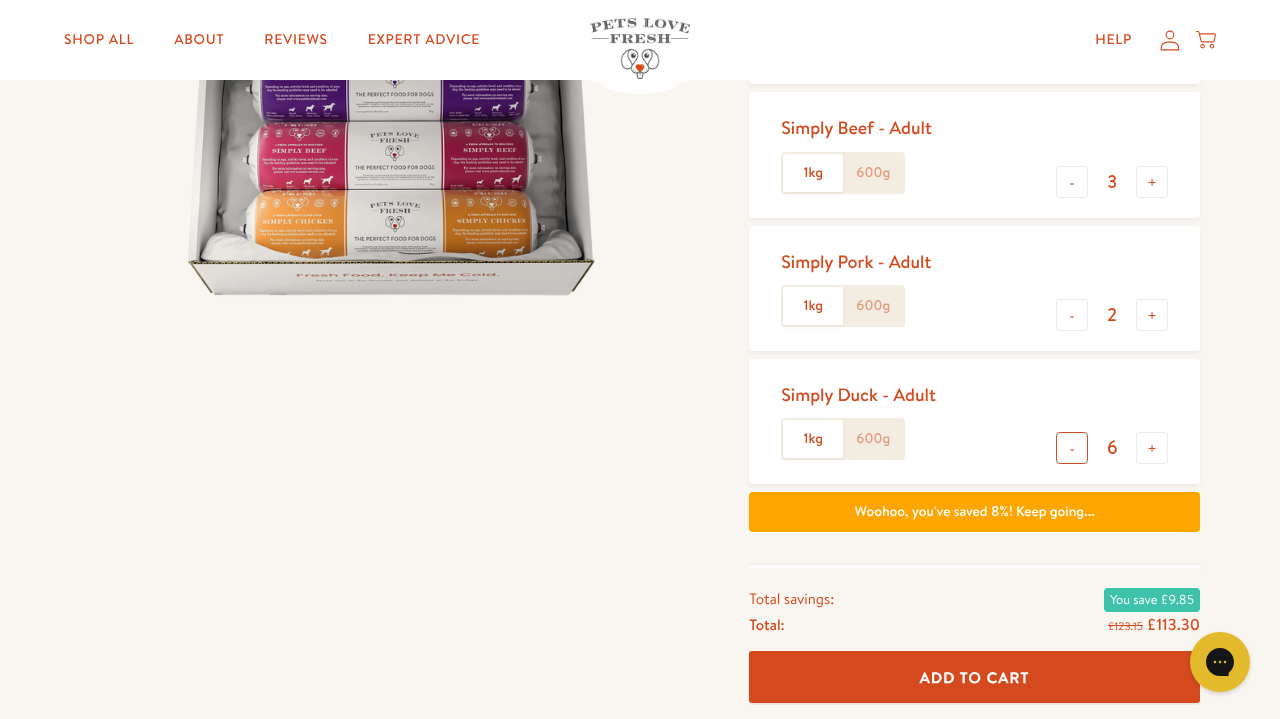 click on "-" at bounding box center [1072, 448] 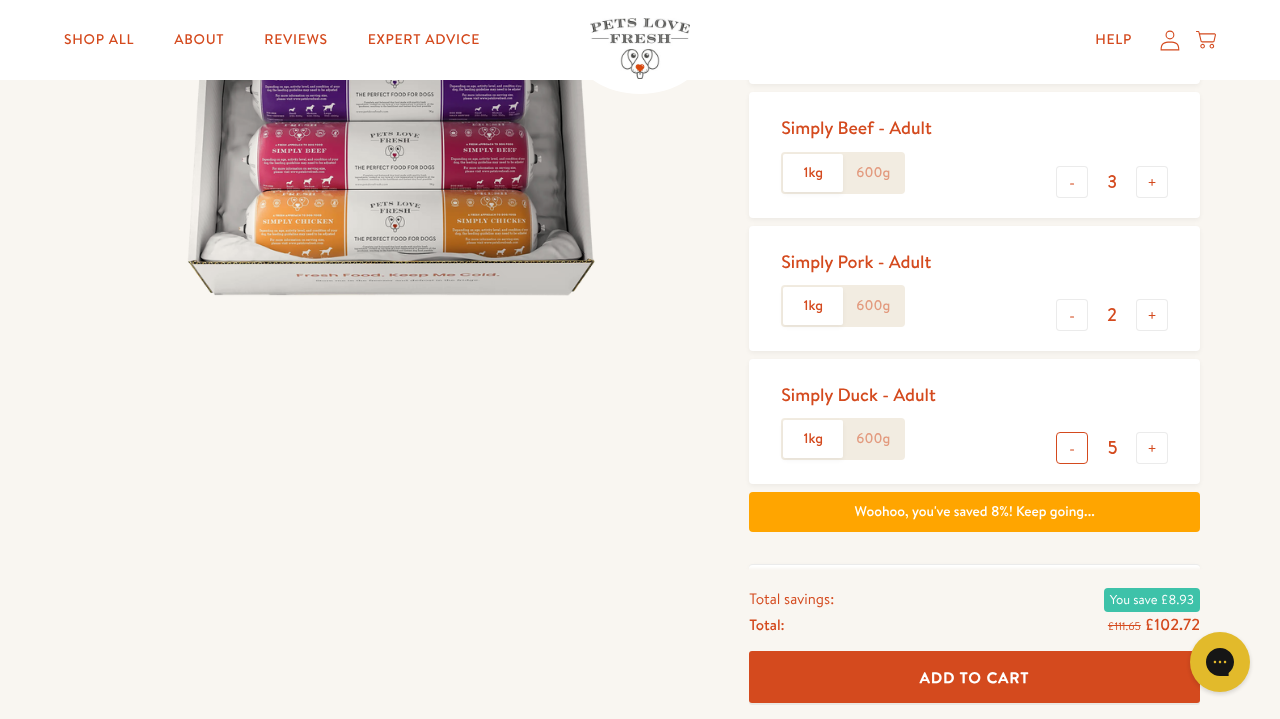 click on "-" at bounding box center (1072, 448) 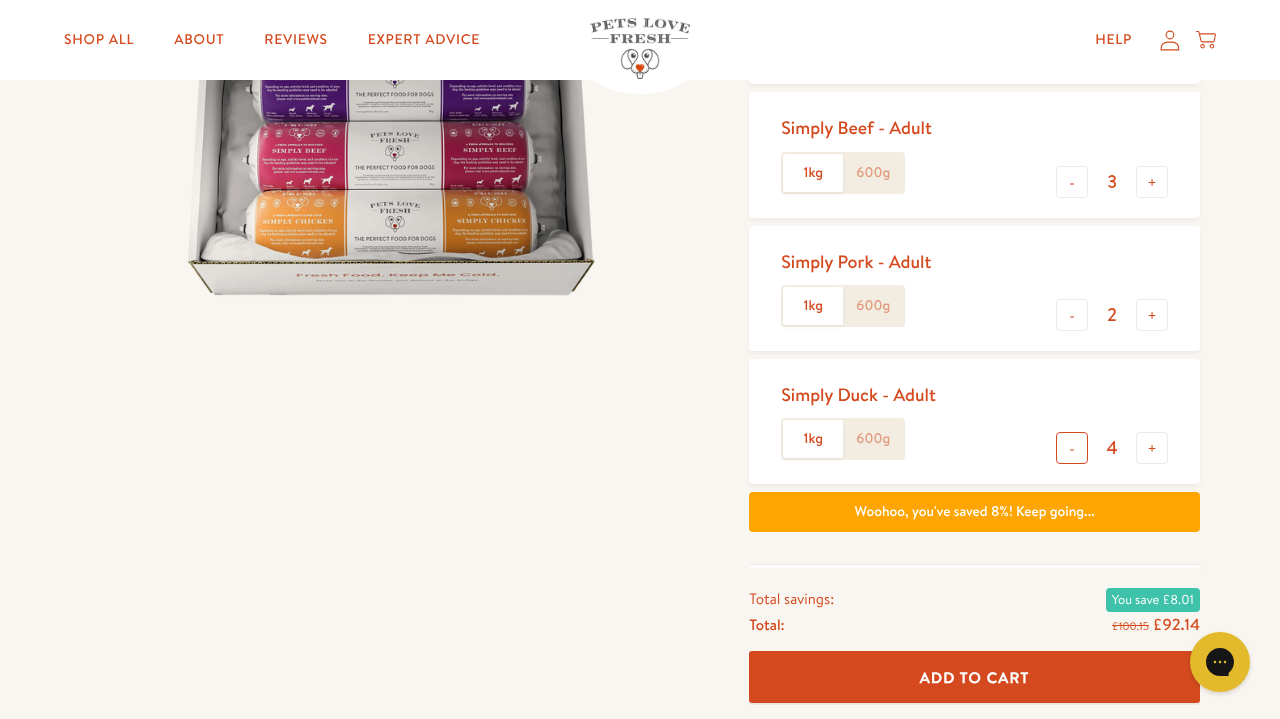 click on "-" at bounding box center (1072, 448) 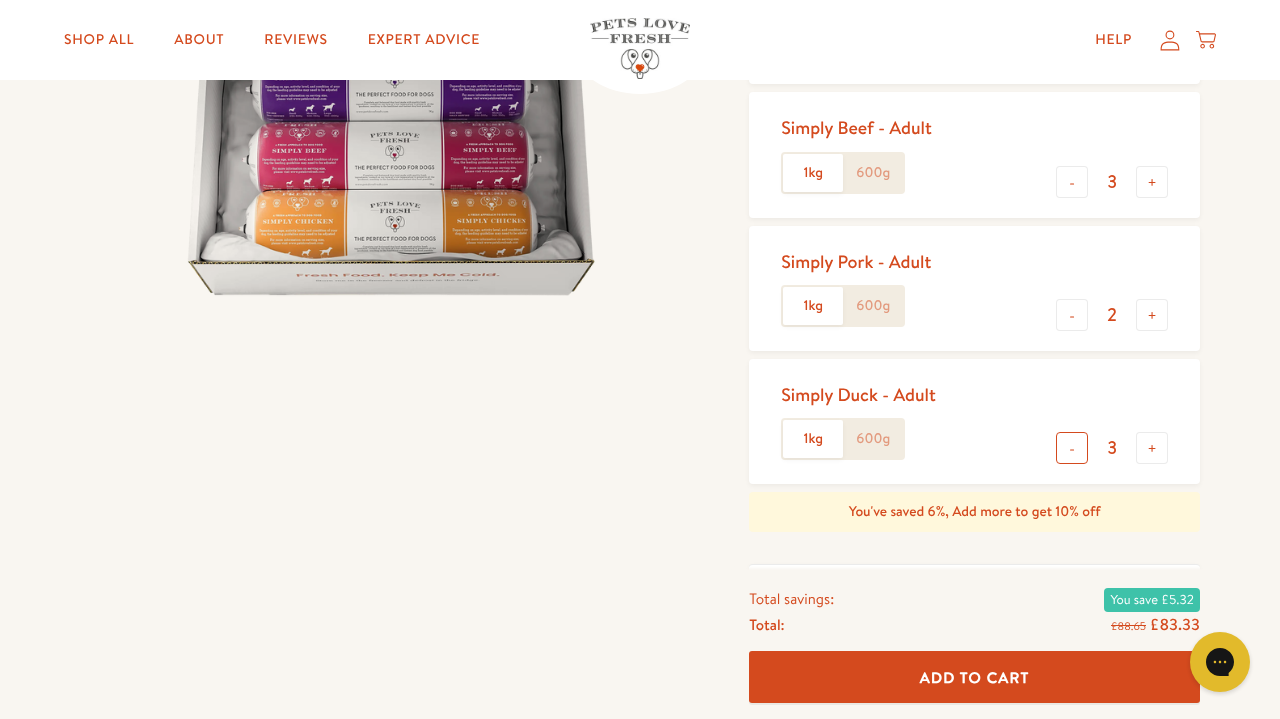 click on "-" at bounding box center [1072, 448] 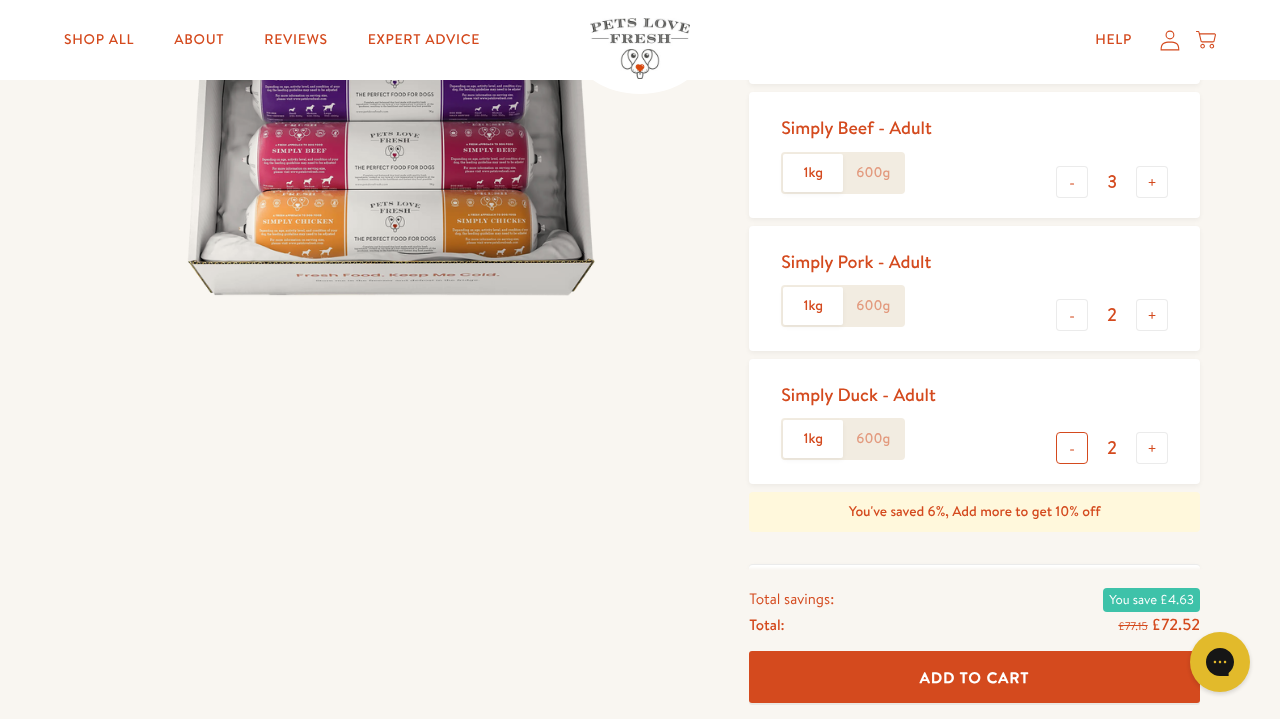 click on "-" at bounding box center [1072, 448] 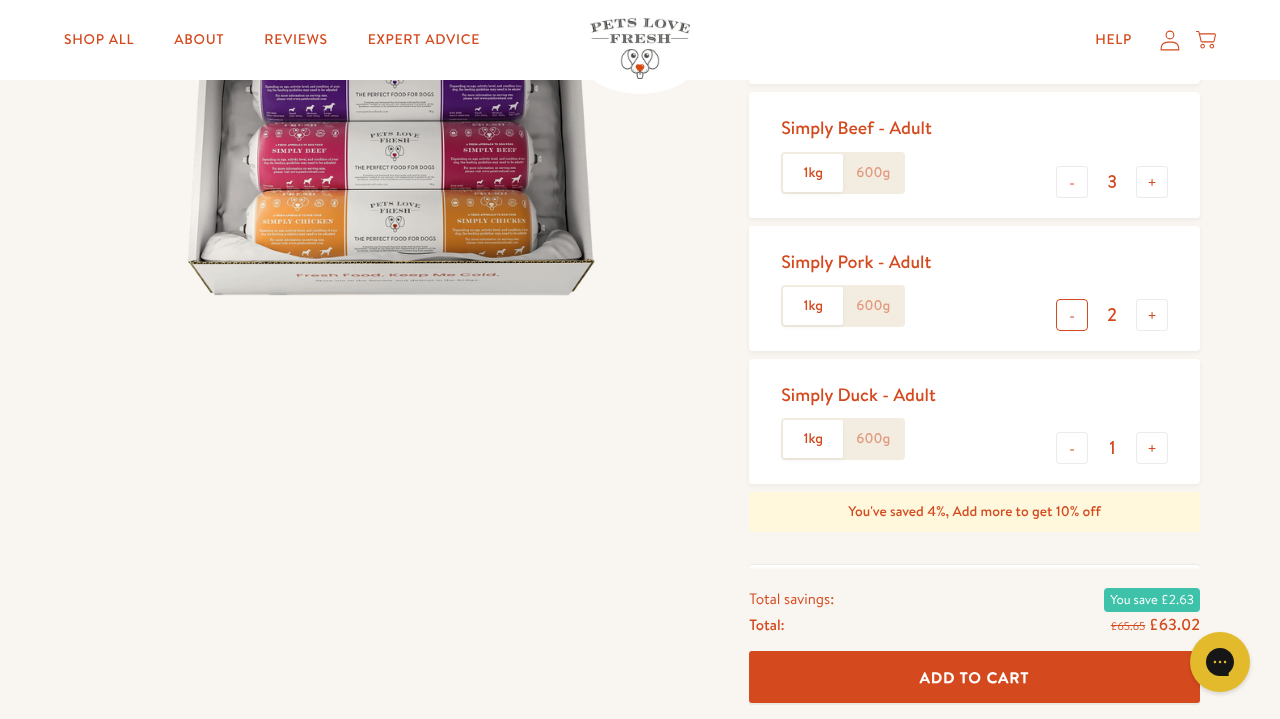 click on "-" at bounding box center (1072, 315) 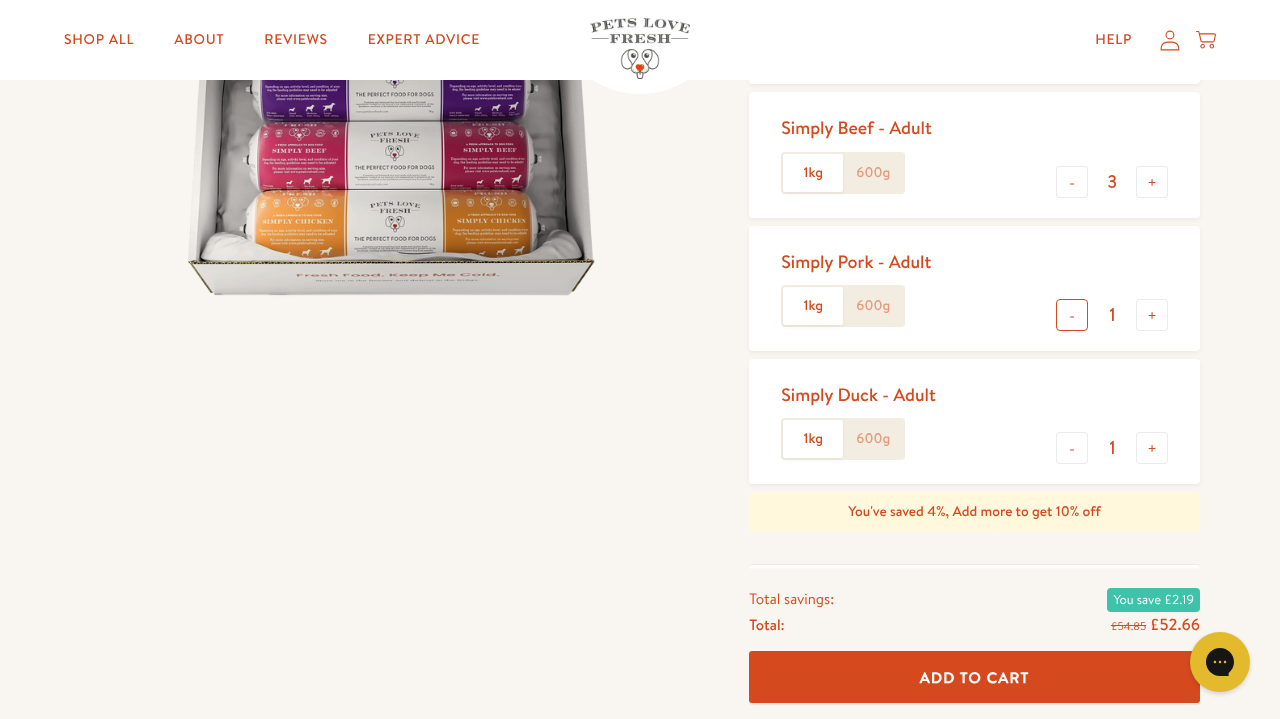 click on "-" at bounding box center [1072, 315] 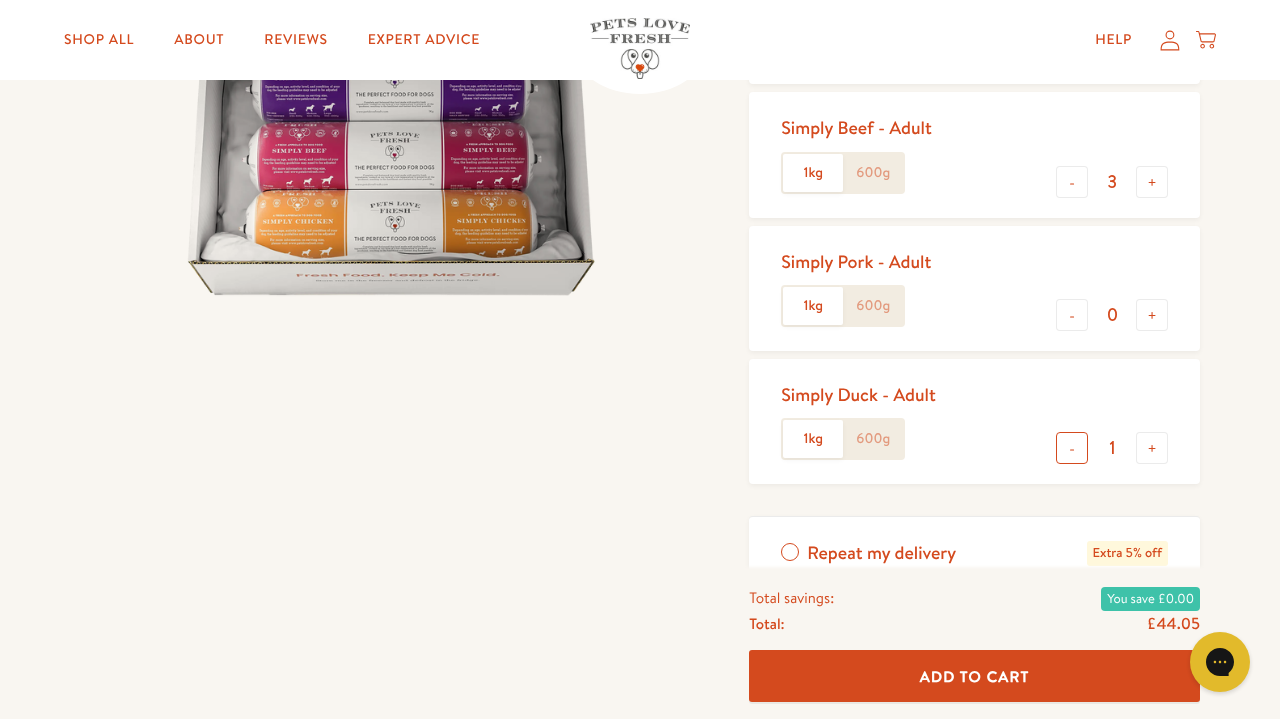 click on "-" at bounding box center (1072, 448) 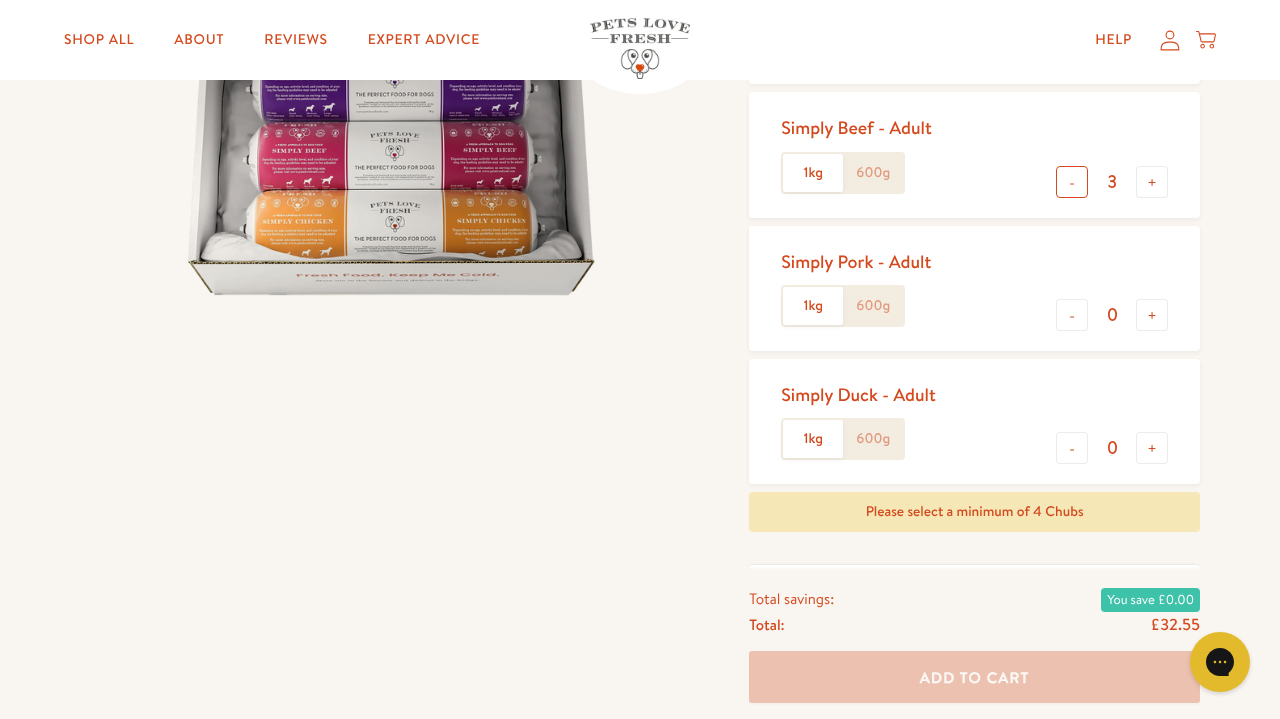 click on "-" at bounding box center [1072, 182] 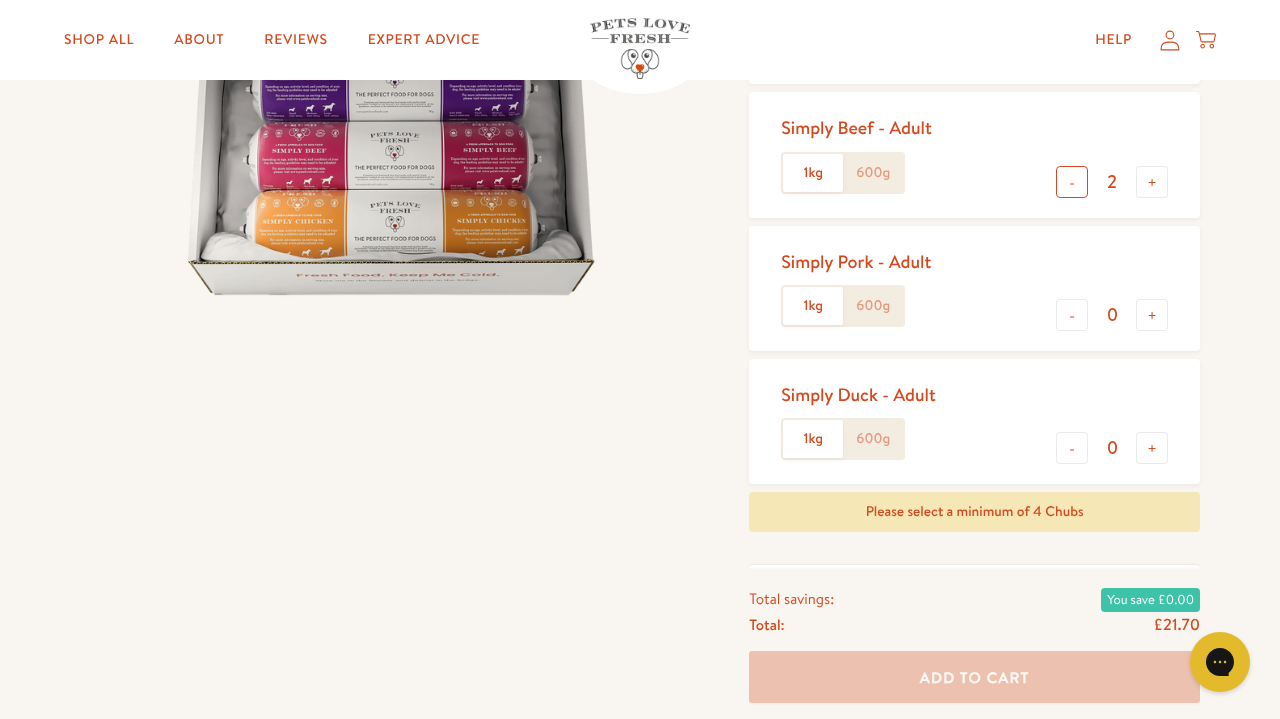 click on "-" at bounding box center (1072, 182) 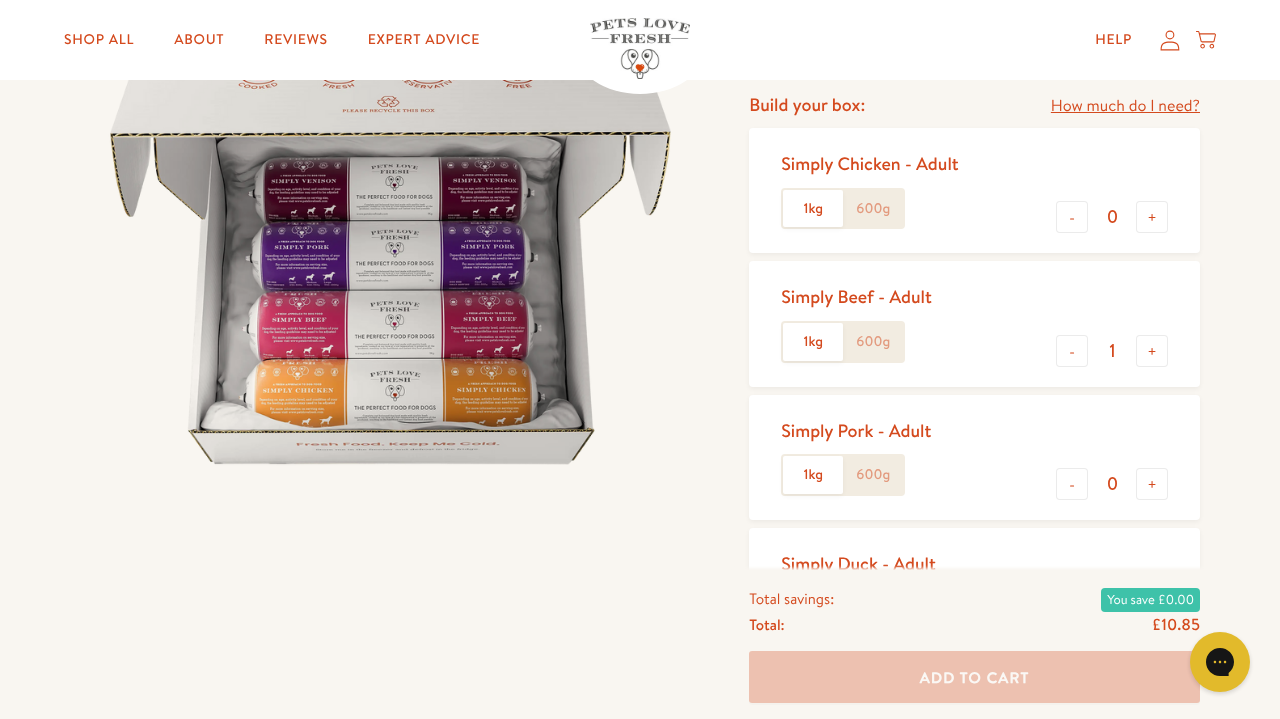 scroll, scrollTop: 341, scrollLeft: 0, axis: vertical 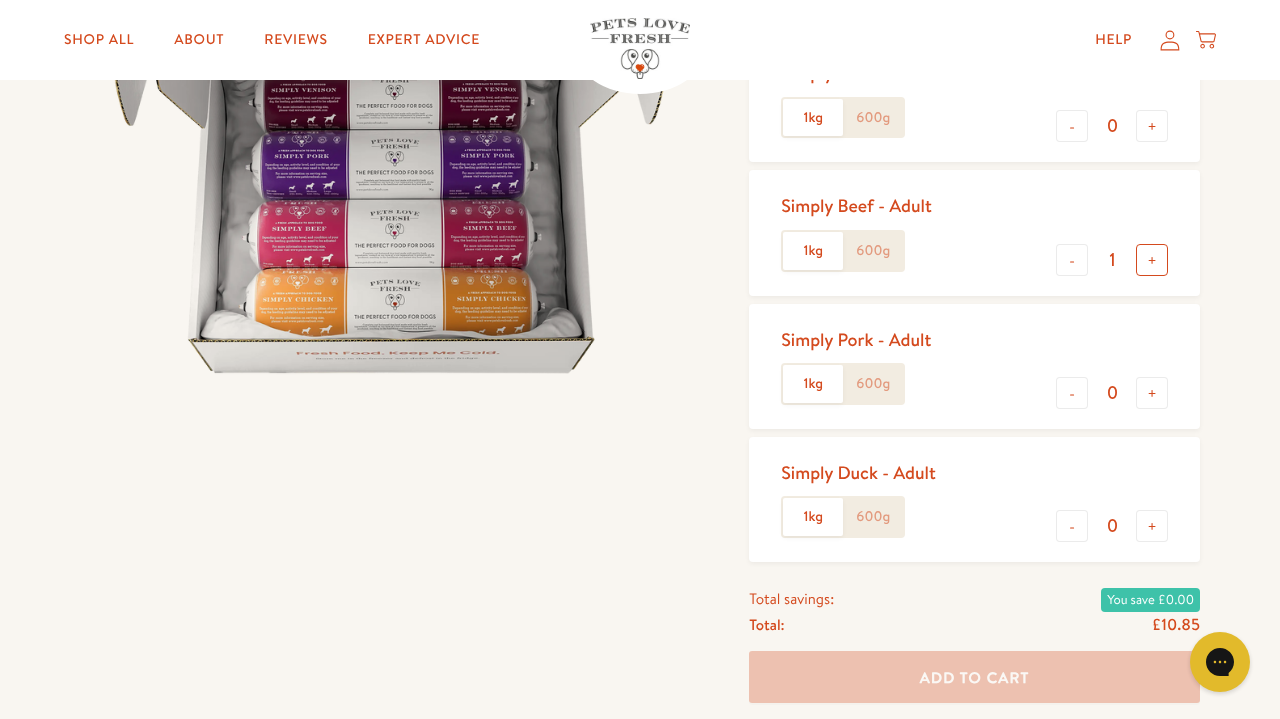 click on "+" at bounding box center (1152, 260) 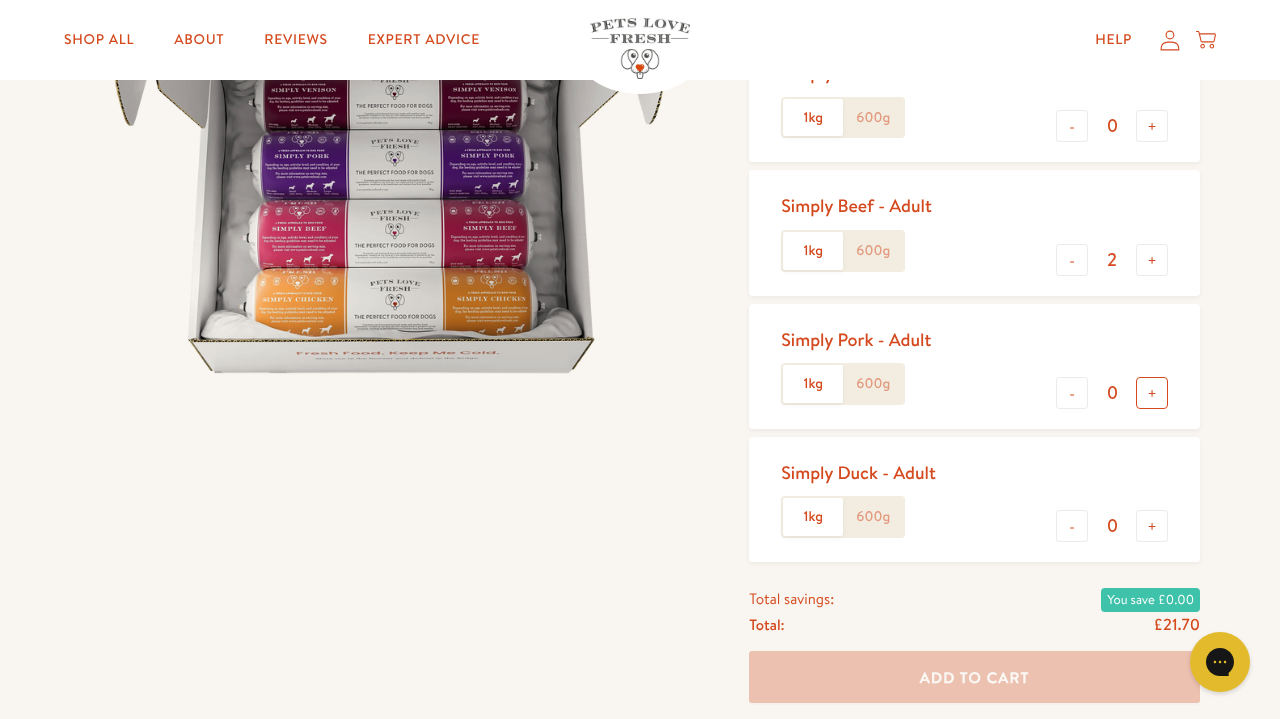 click on "+" at bounding box center (1152, 393) 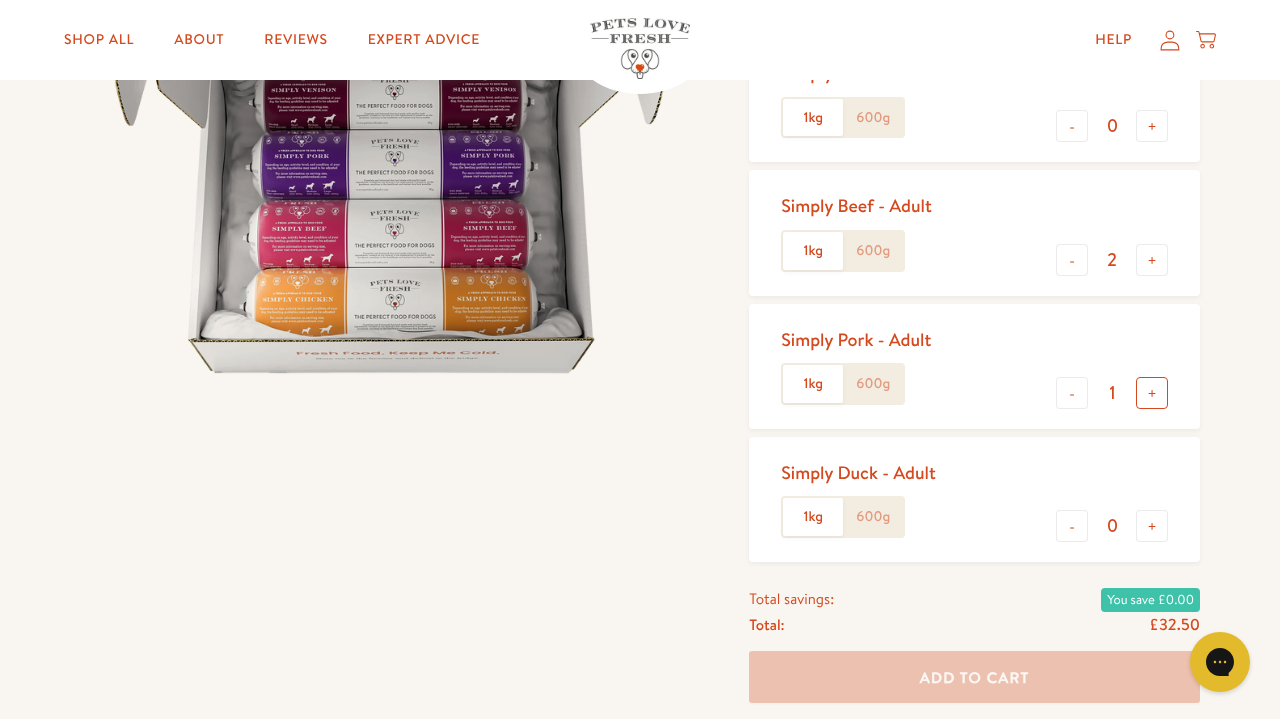 click on "+" at bounding box center (1152, 393) 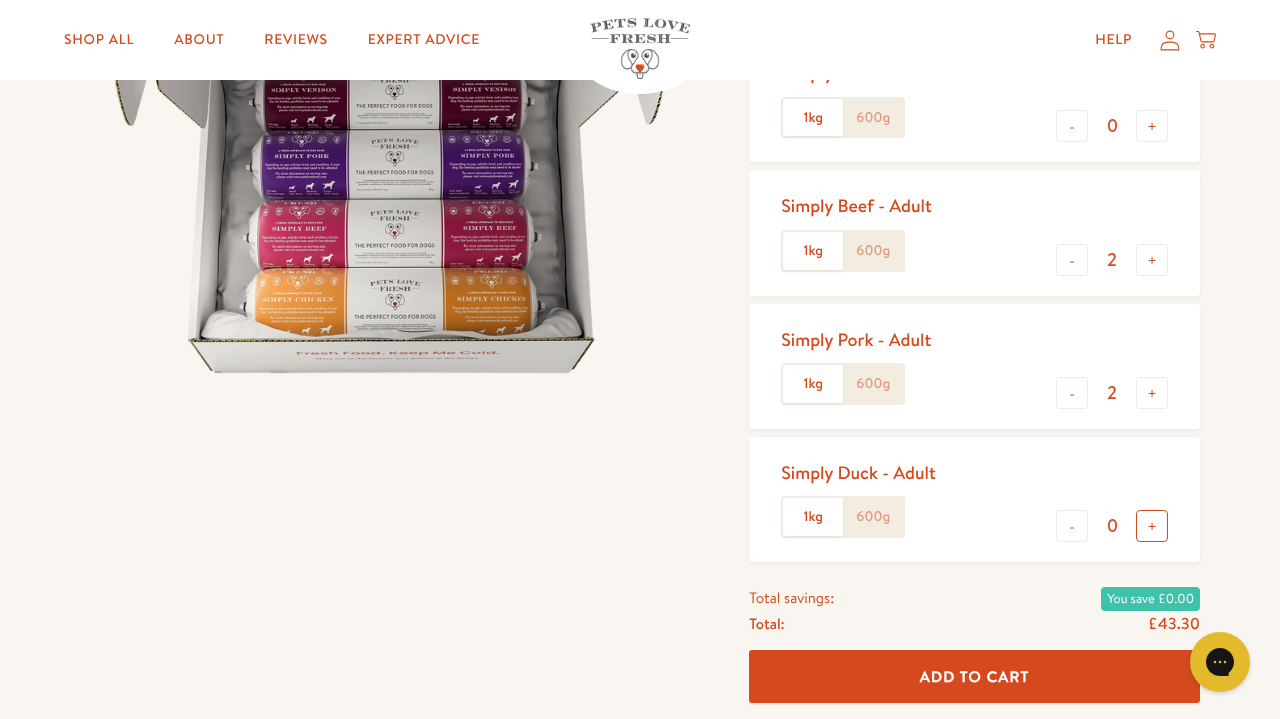 click on "+" at bounding box center [1152, 526] 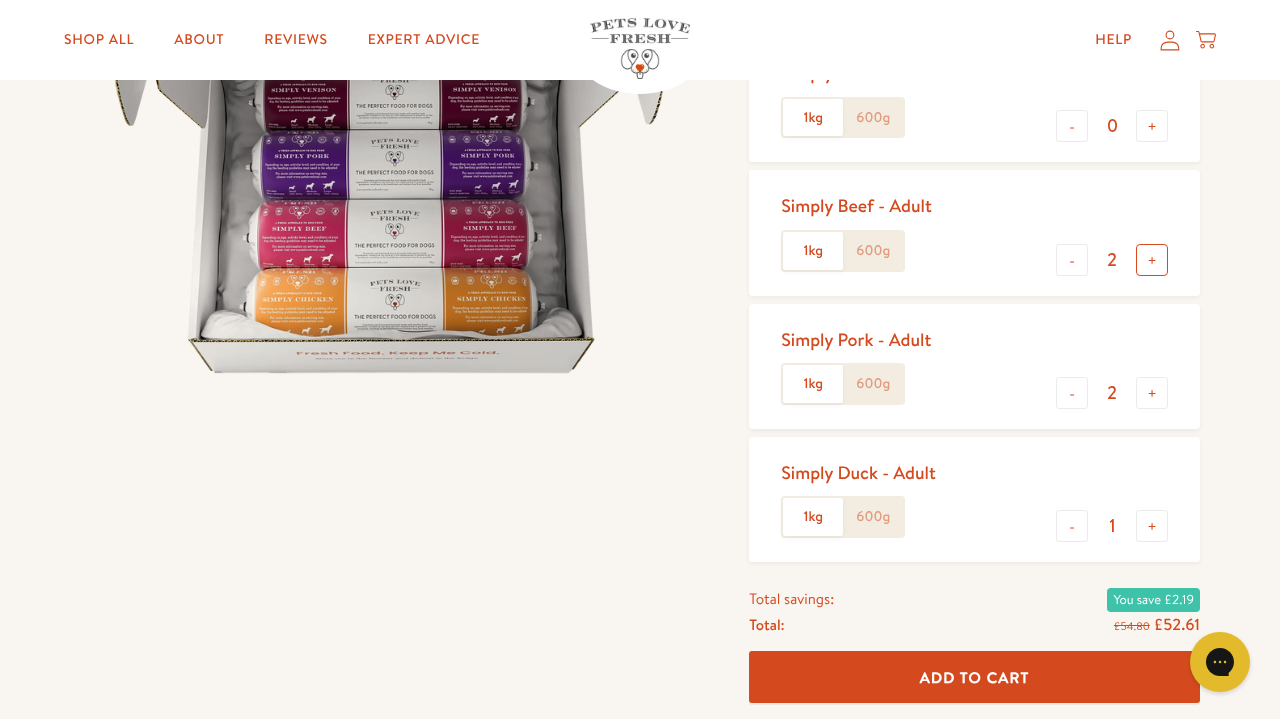 click on "+" at bounding box center (1152, 260) 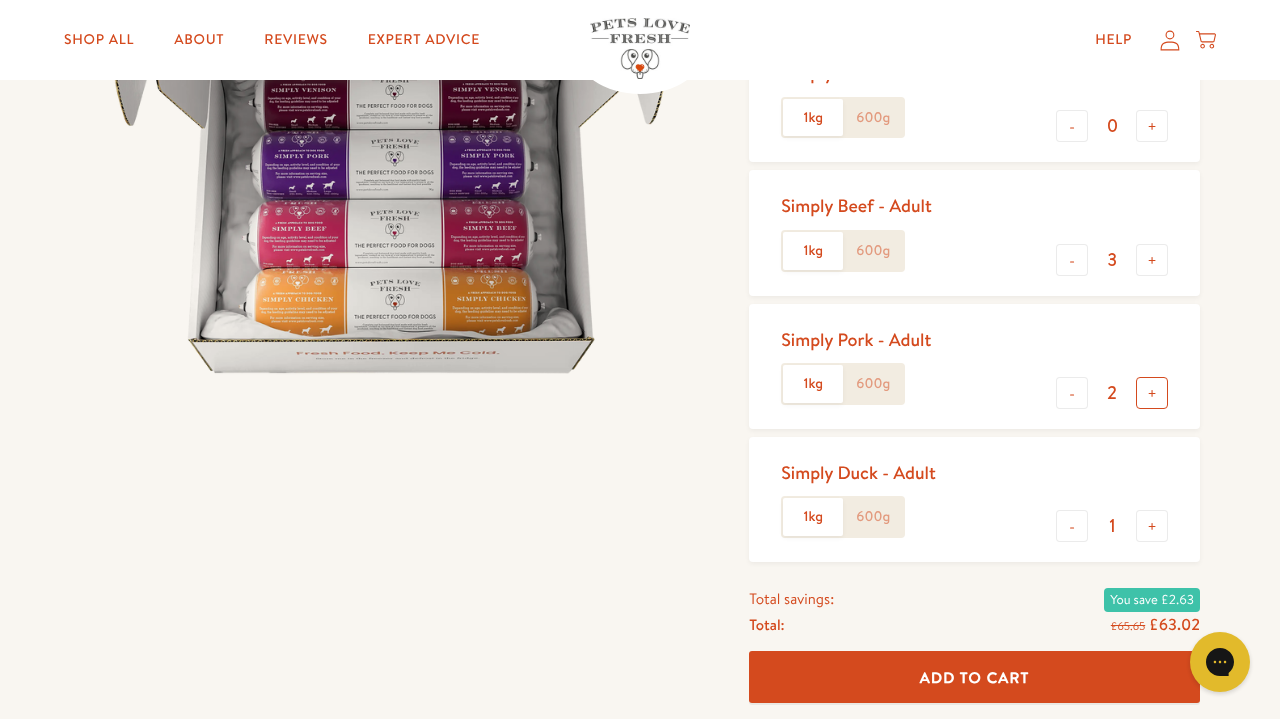 click on "+" at bounding box center [1152, 393] 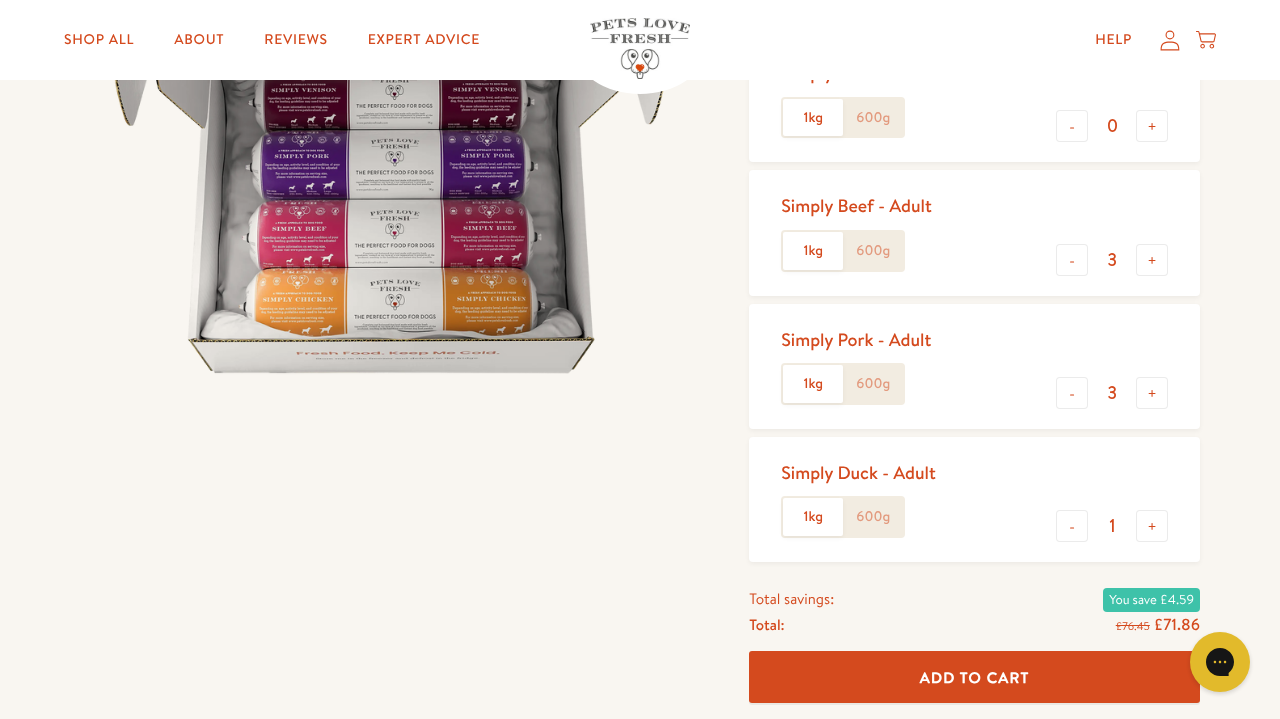 click on "-
3
+" at bounding box center [1112, 395] 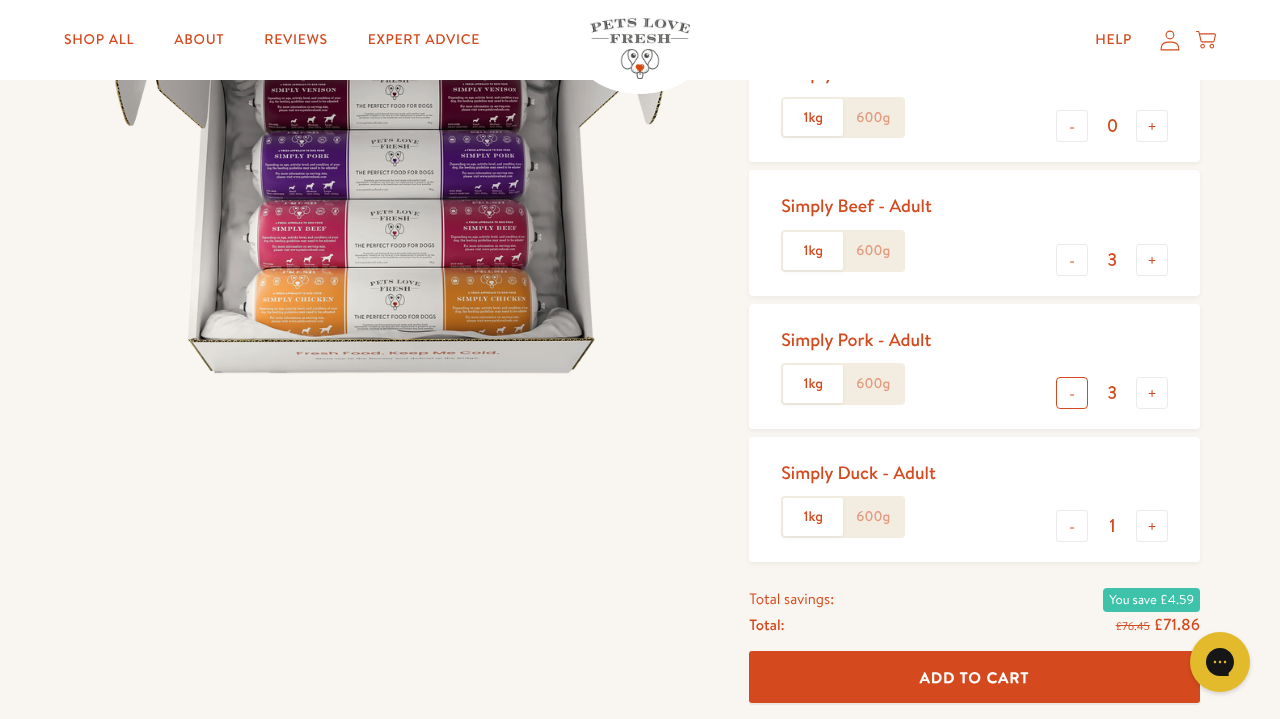 click on "-" at bounding box center [1072, 393] 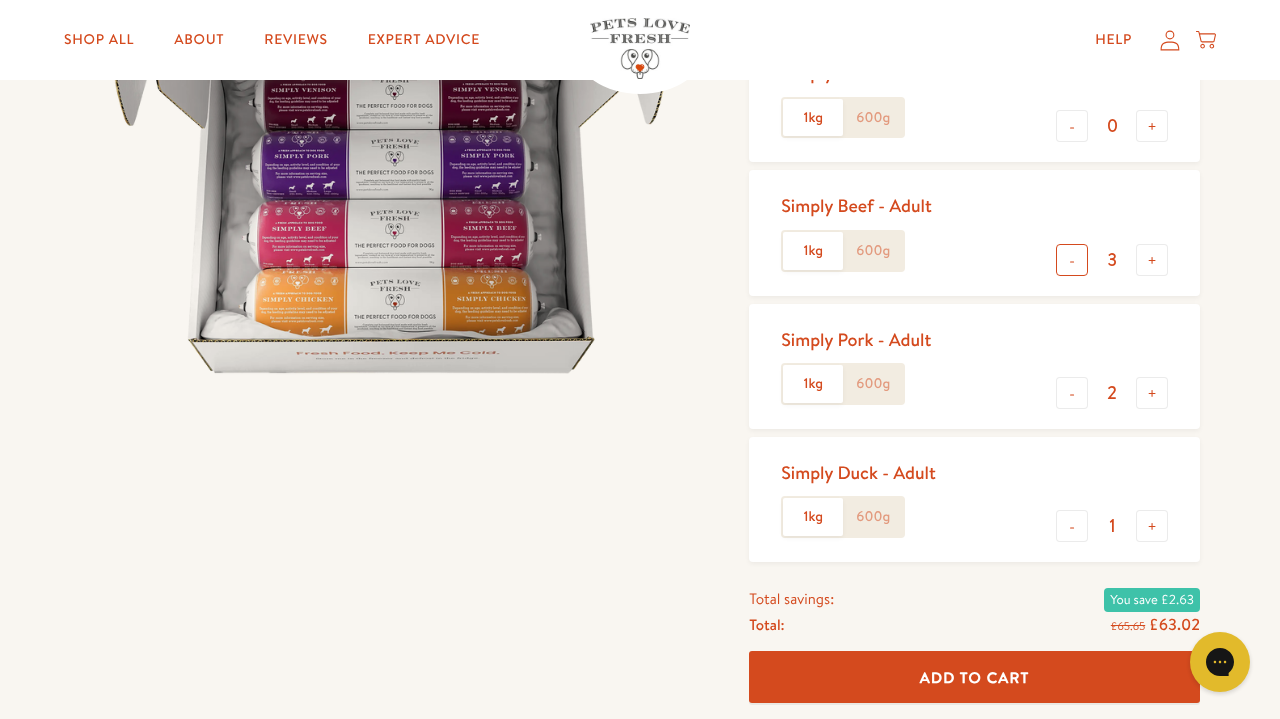 click on "-" at bounding box center [1072, 260] 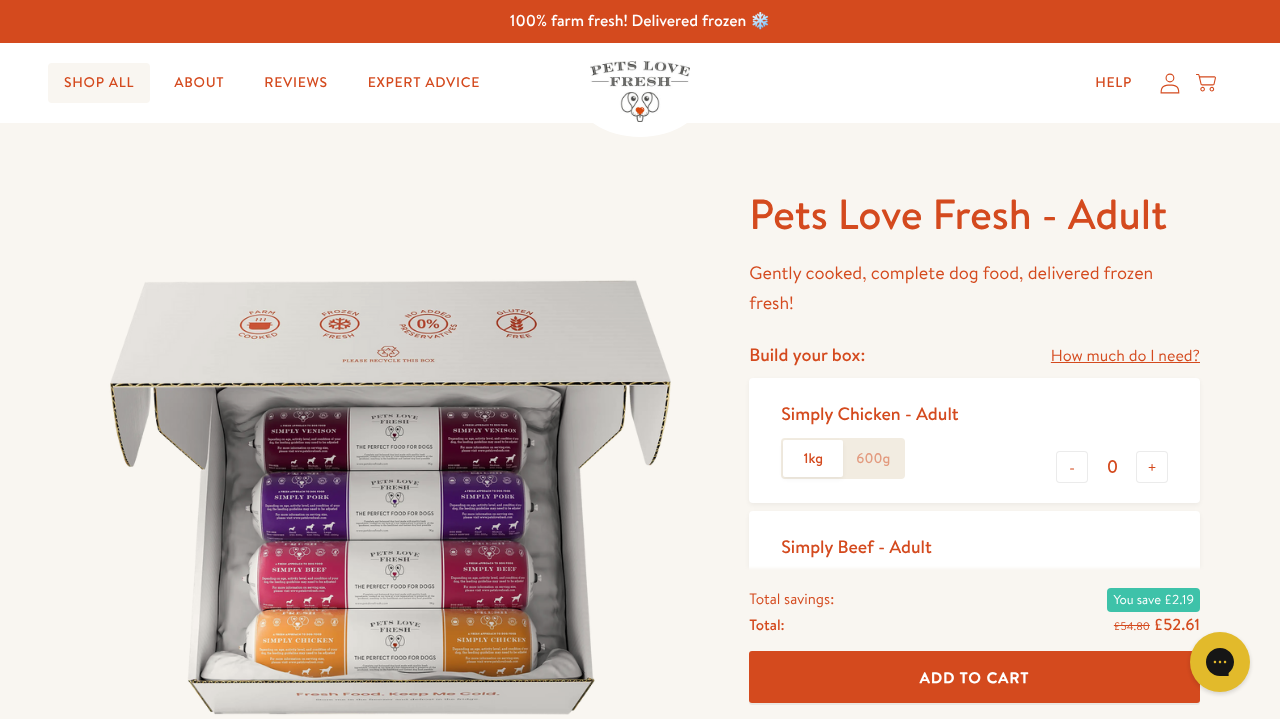scroll, scrollTop: 0, scrollLeft: 0, axis: both 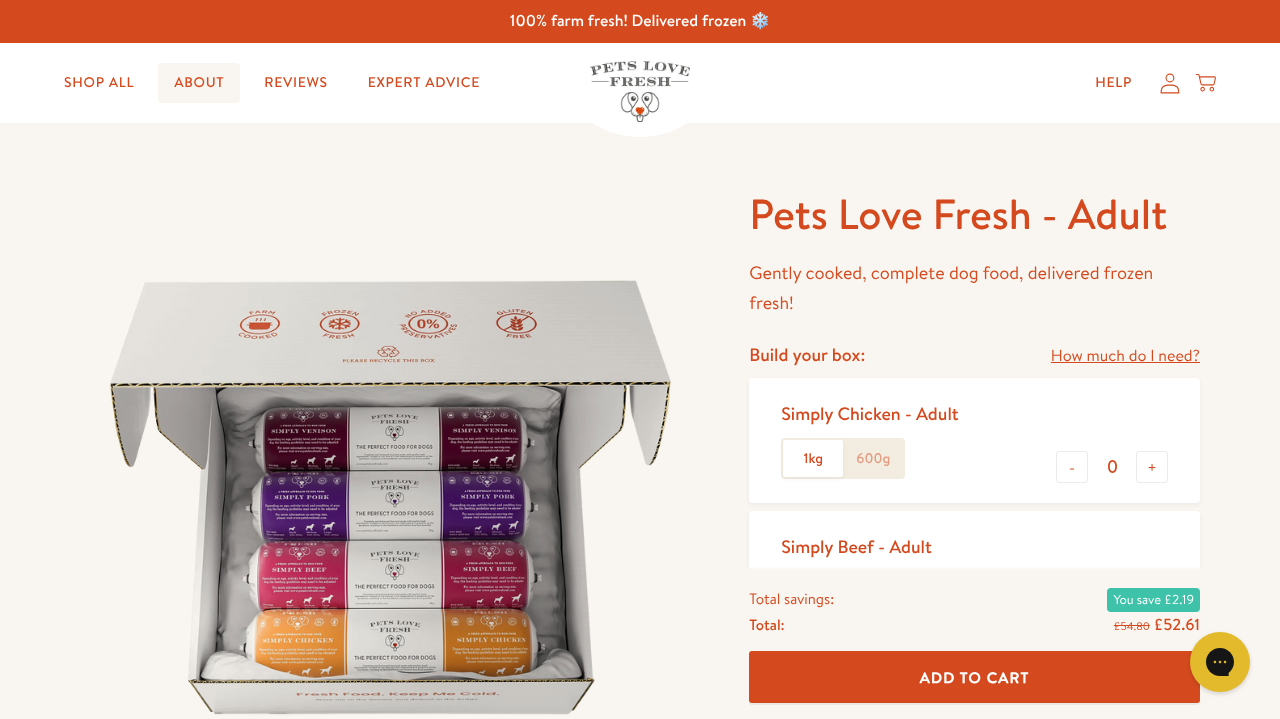 click on "About" at bounding box center (199, 83) 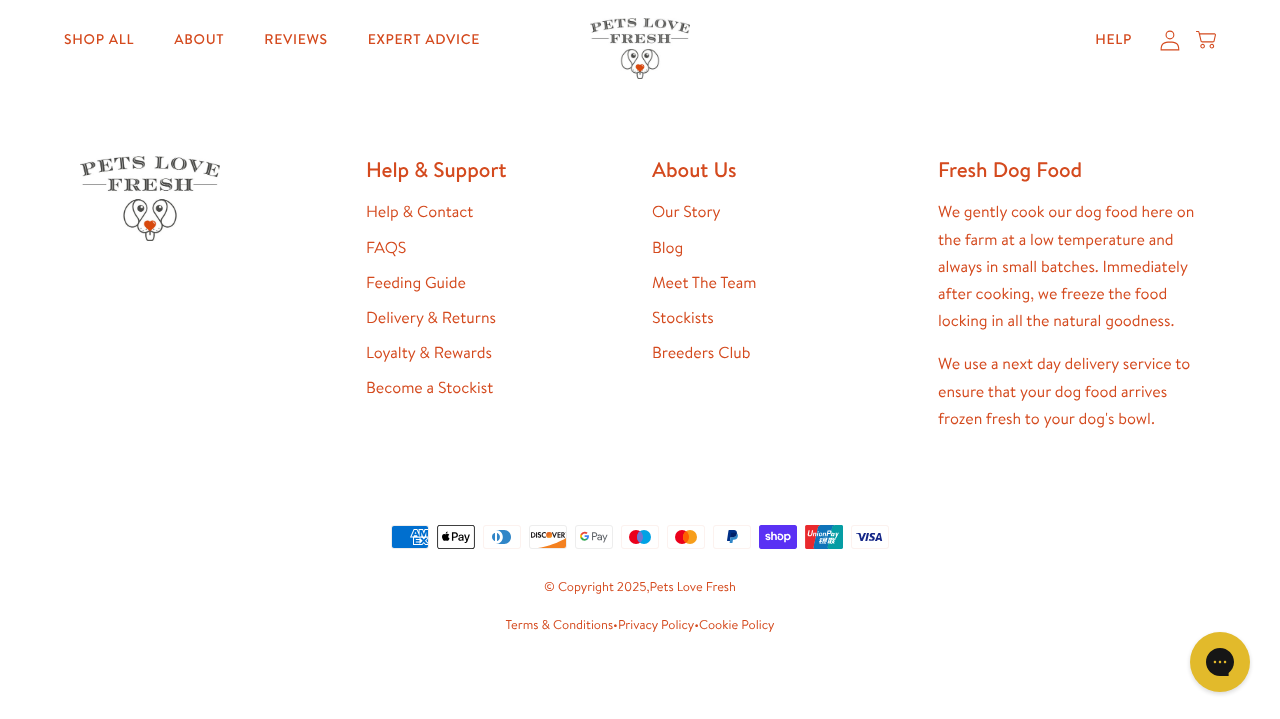 scroll, scrollTop: 5274, scrollLeft: 0, axis: vertical 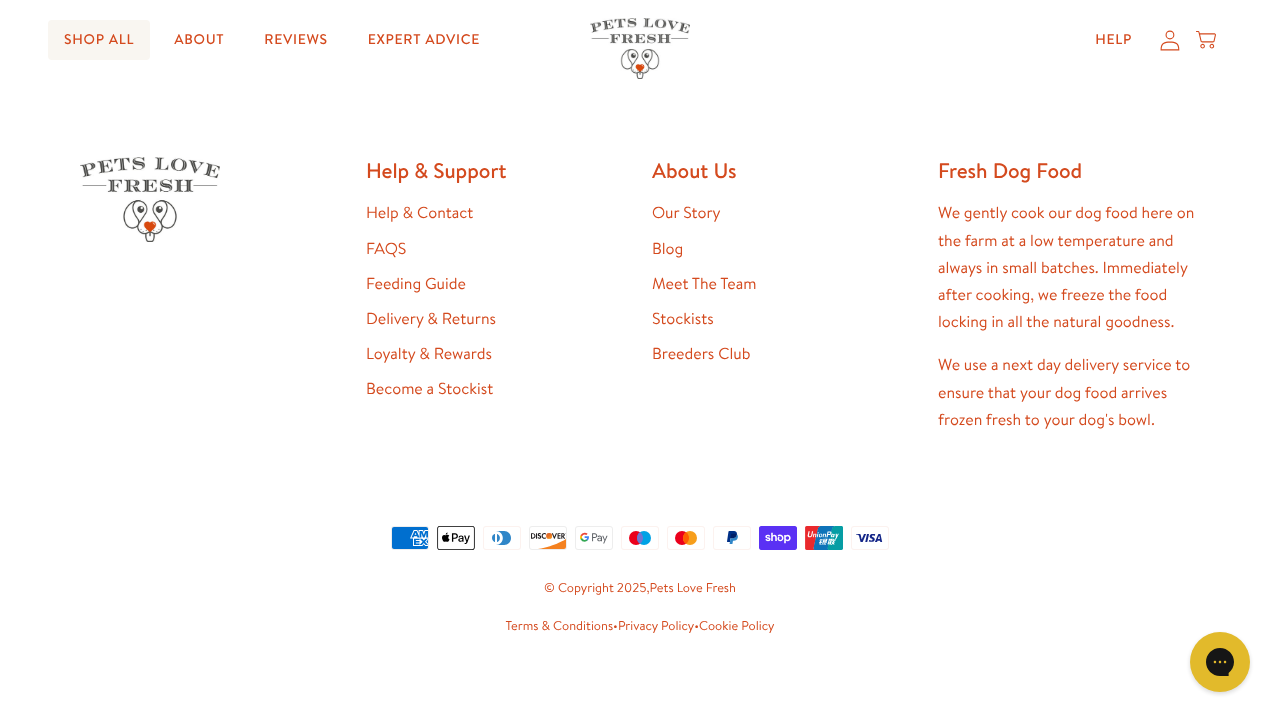 click on "Shop All" at bounding box center [99, 40] 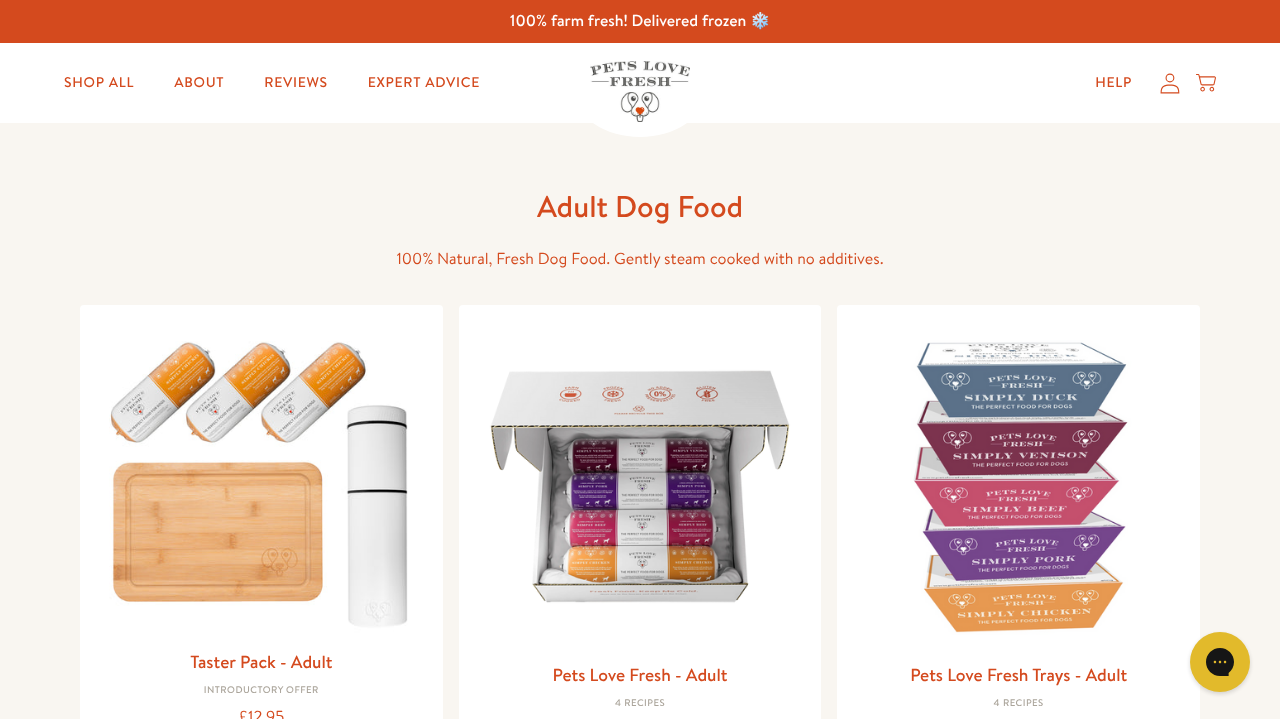 scroll, scrollTop: 0, scrollLeft: 0, axis: both 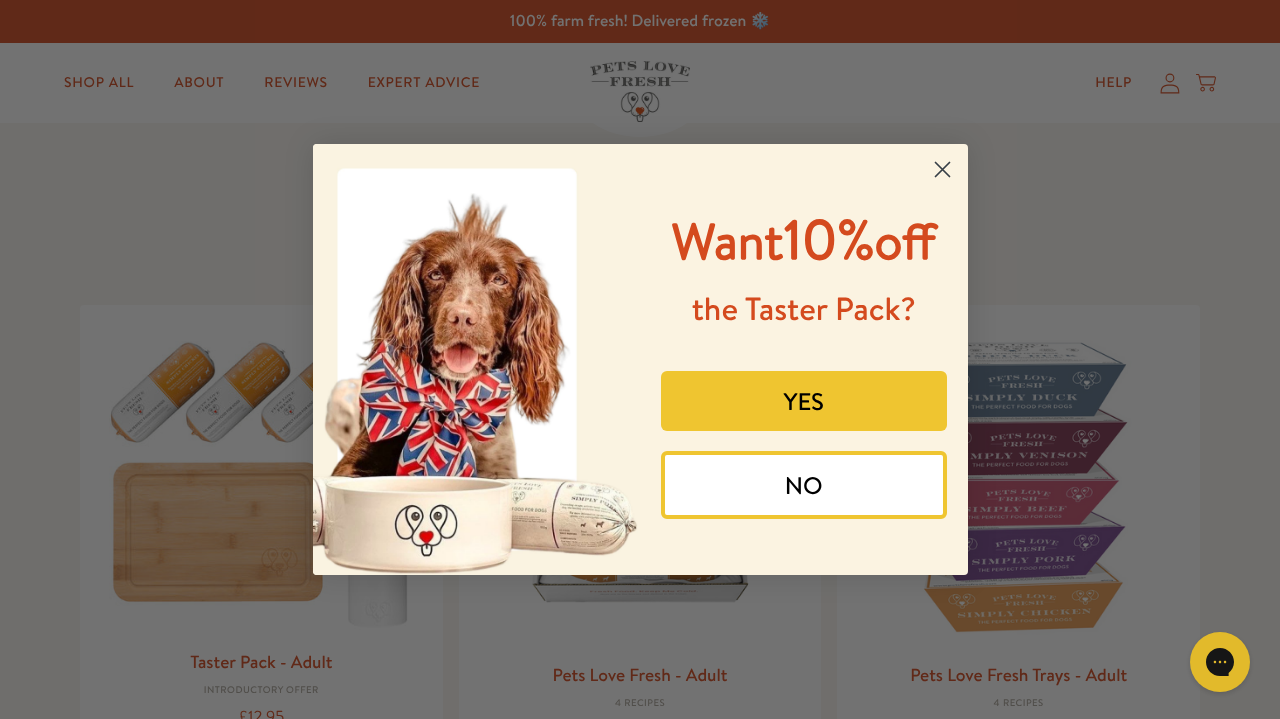 click 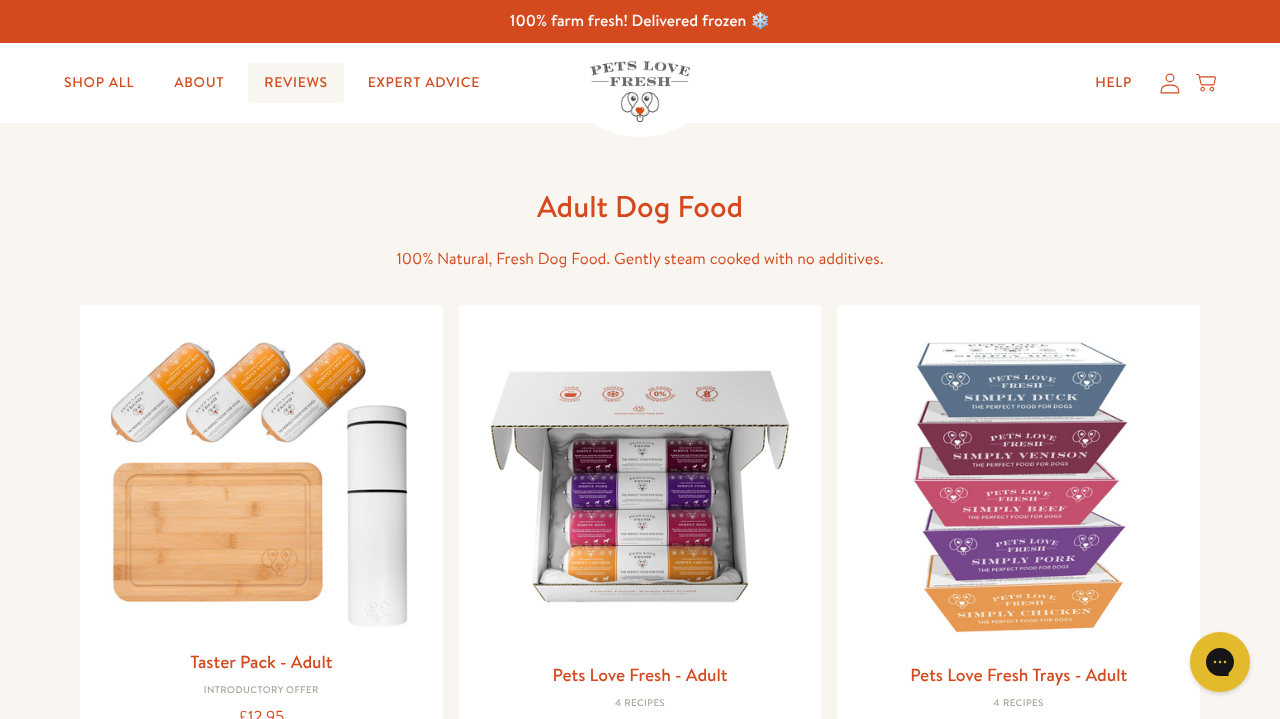 scroll, scrollTop: 0, scrollLeft: 0, axis: both 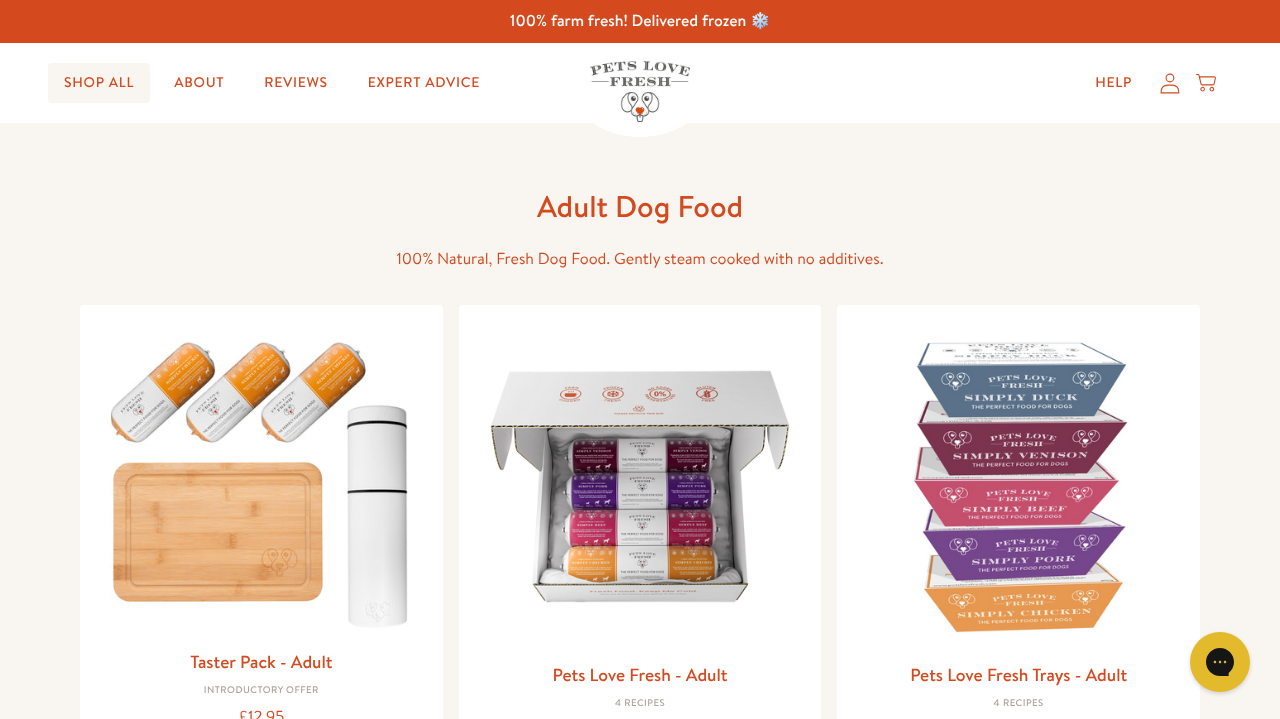 click on "Shop All" at bounding box center (99, 83) 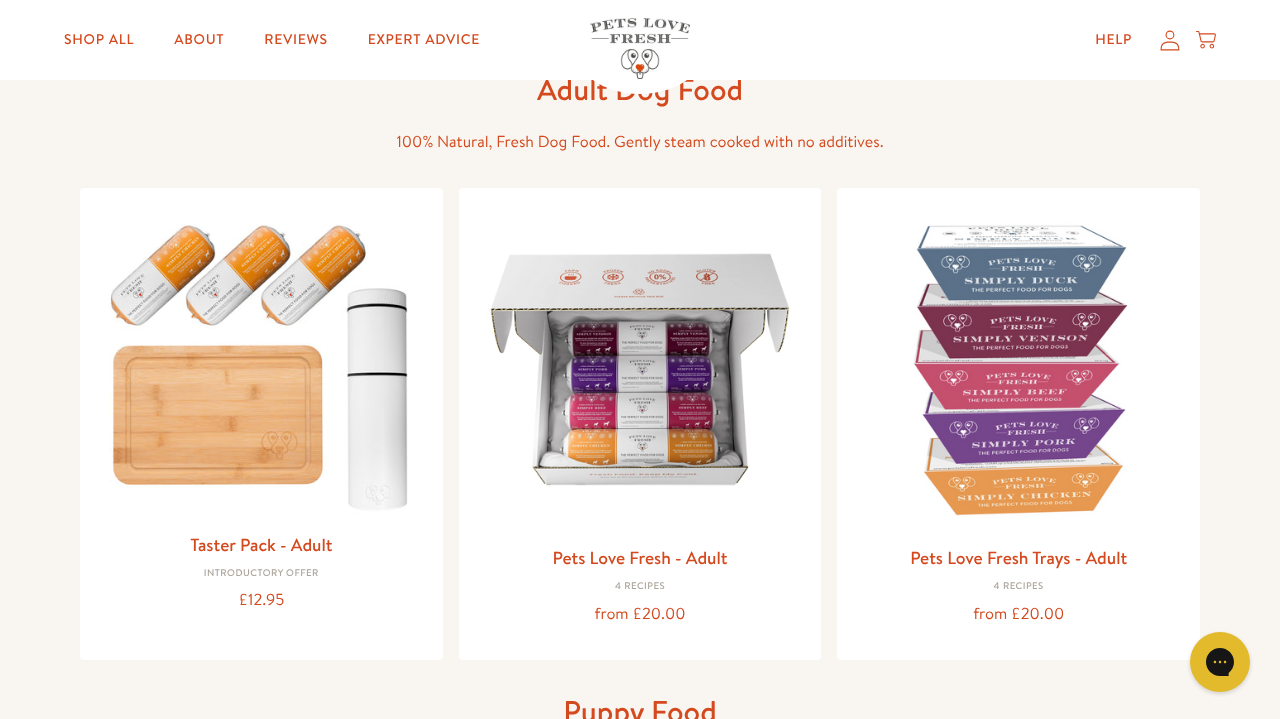scroll, scrollTop: 120, scrollLeft: 0, axis: vertical 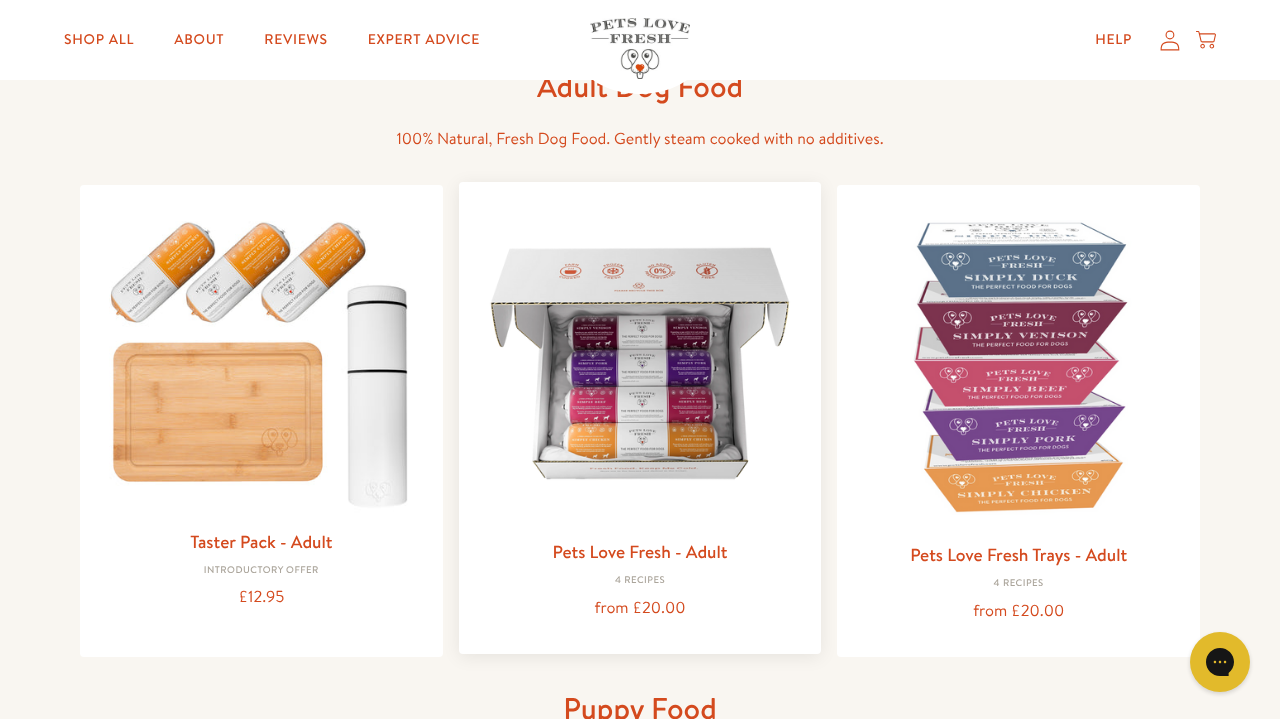 click at bounding box center [640, 363] 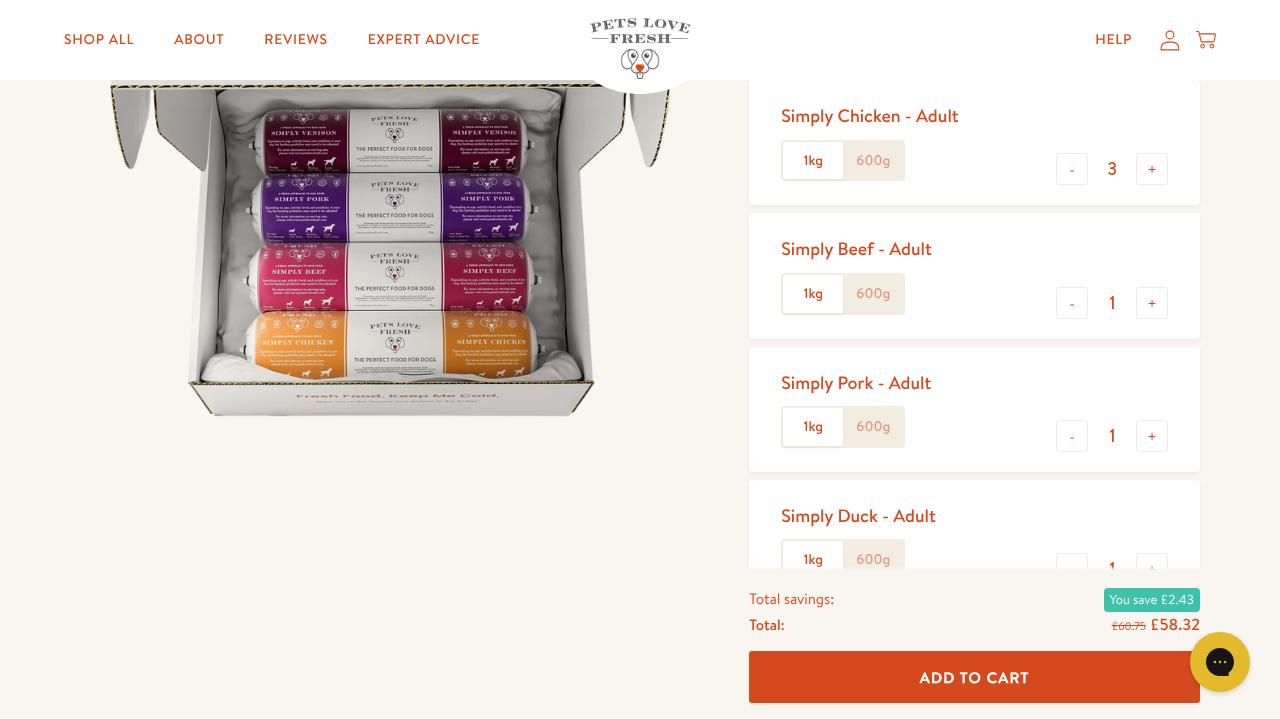 scroll, scrollTop: 338, scrollLeft: 0, axis: vertical 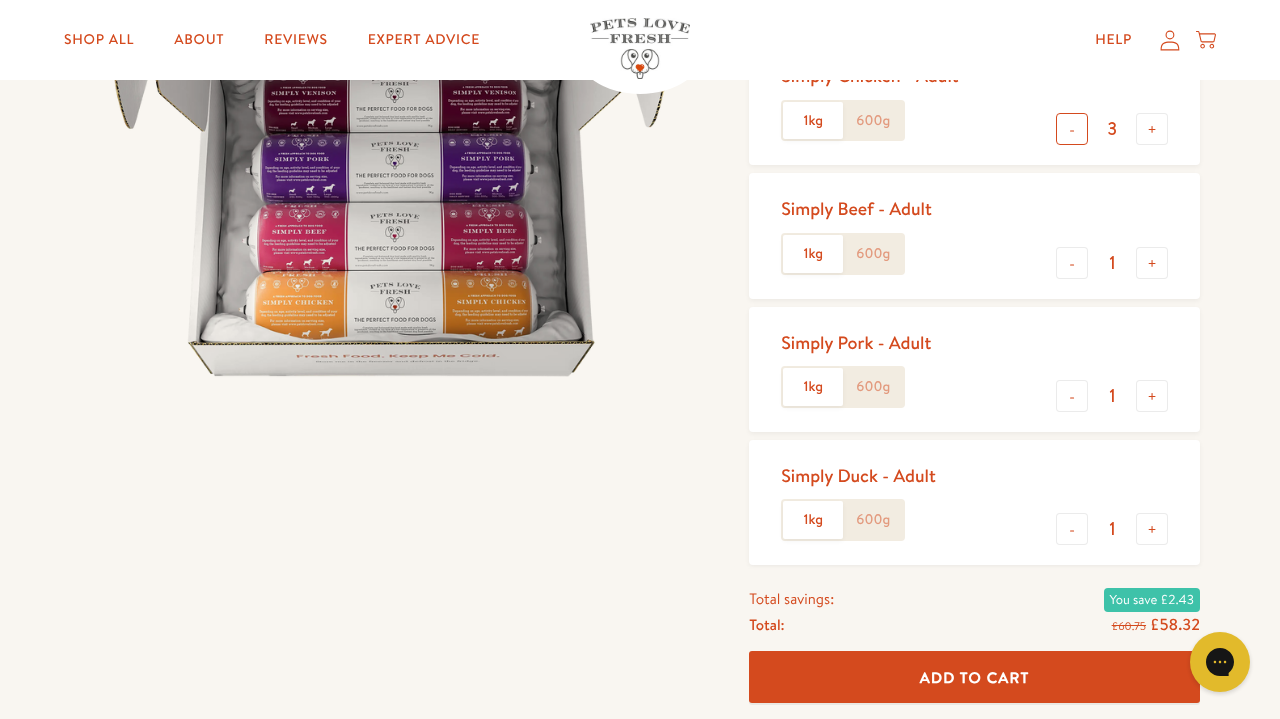 click on "-" at bounding box center [1072, 129] 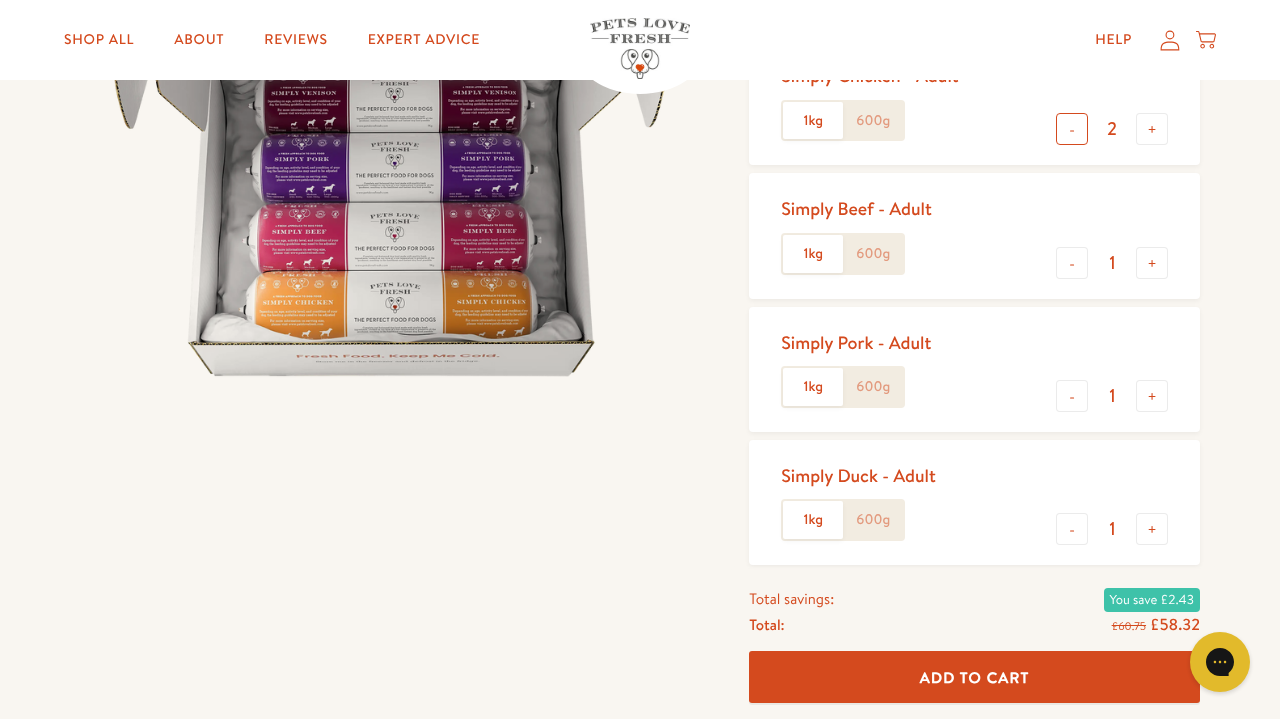click on "-" at bounding box center (1072, 129) 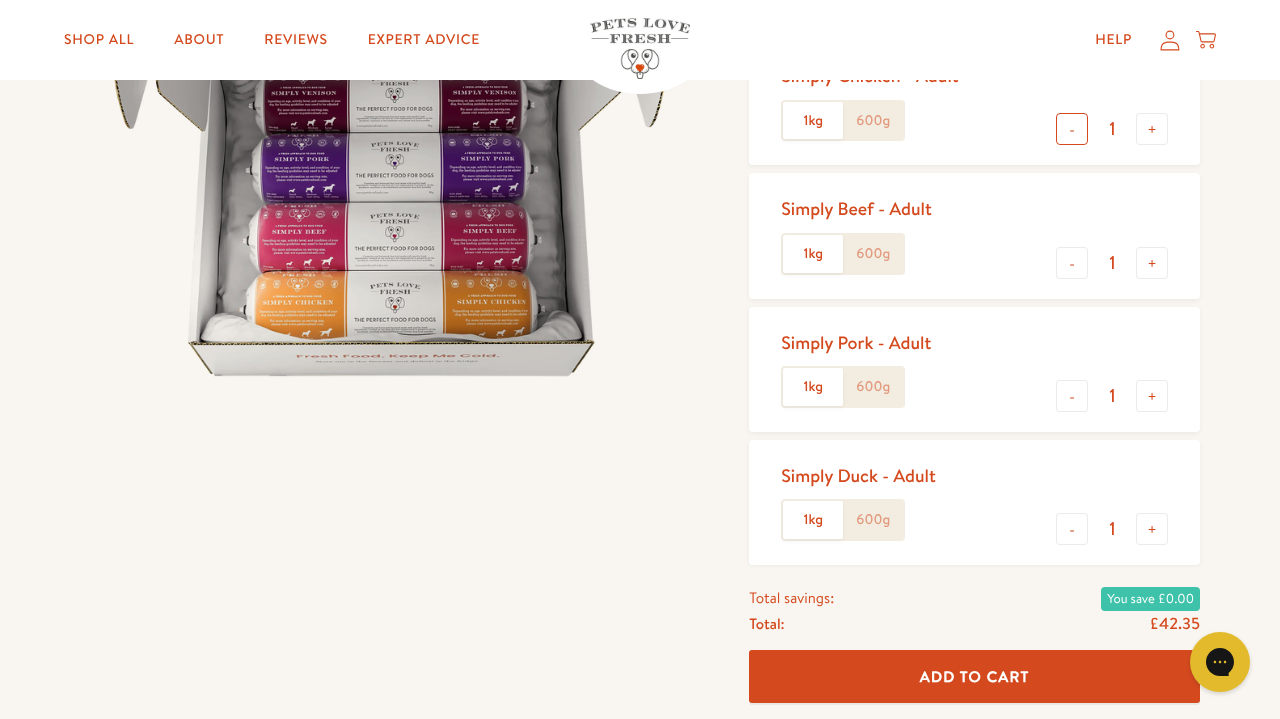 click on "-" at bounding box center [1072, 129] 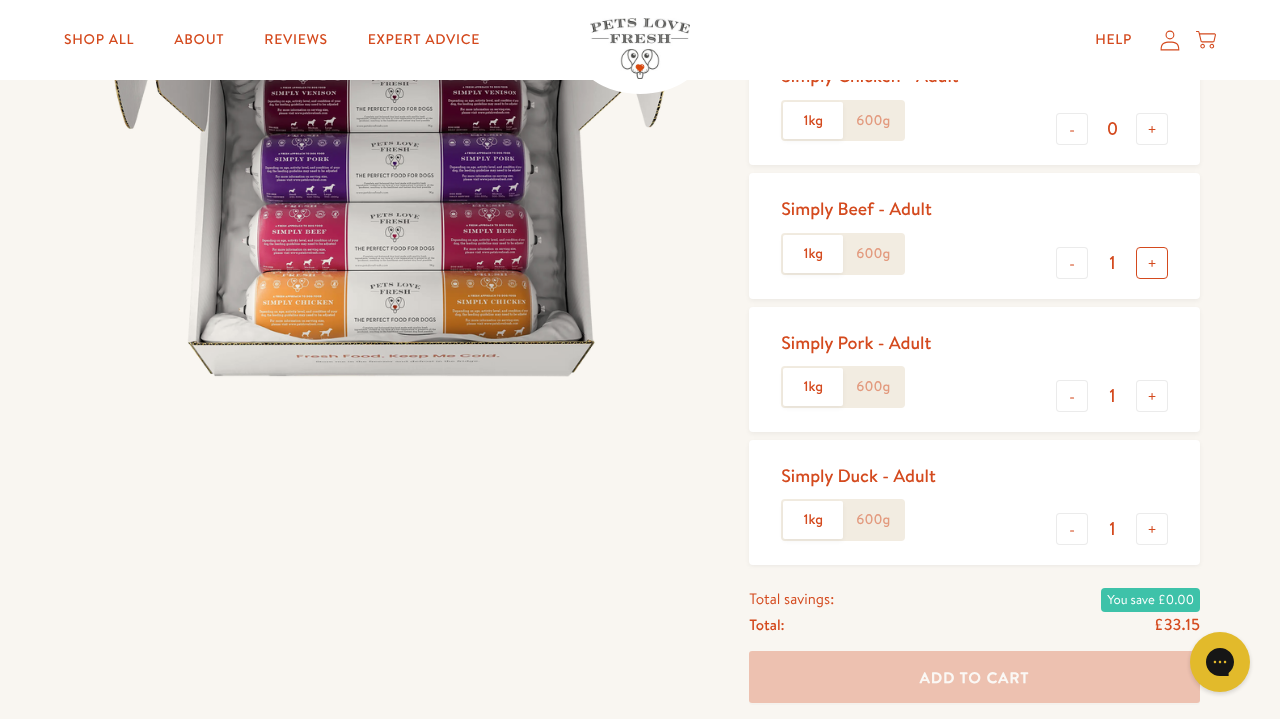 click on "+" at bounding box center [1152, 263] 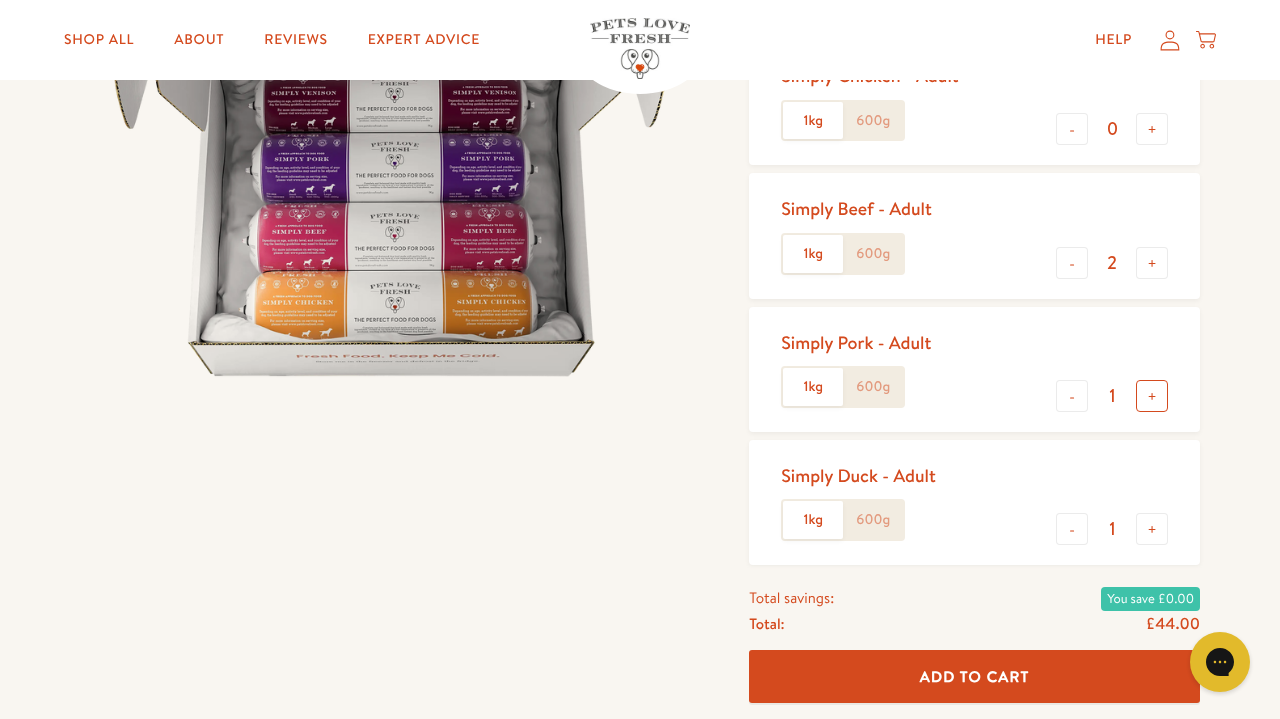 click on "+" at bounding box center (1152, 396) 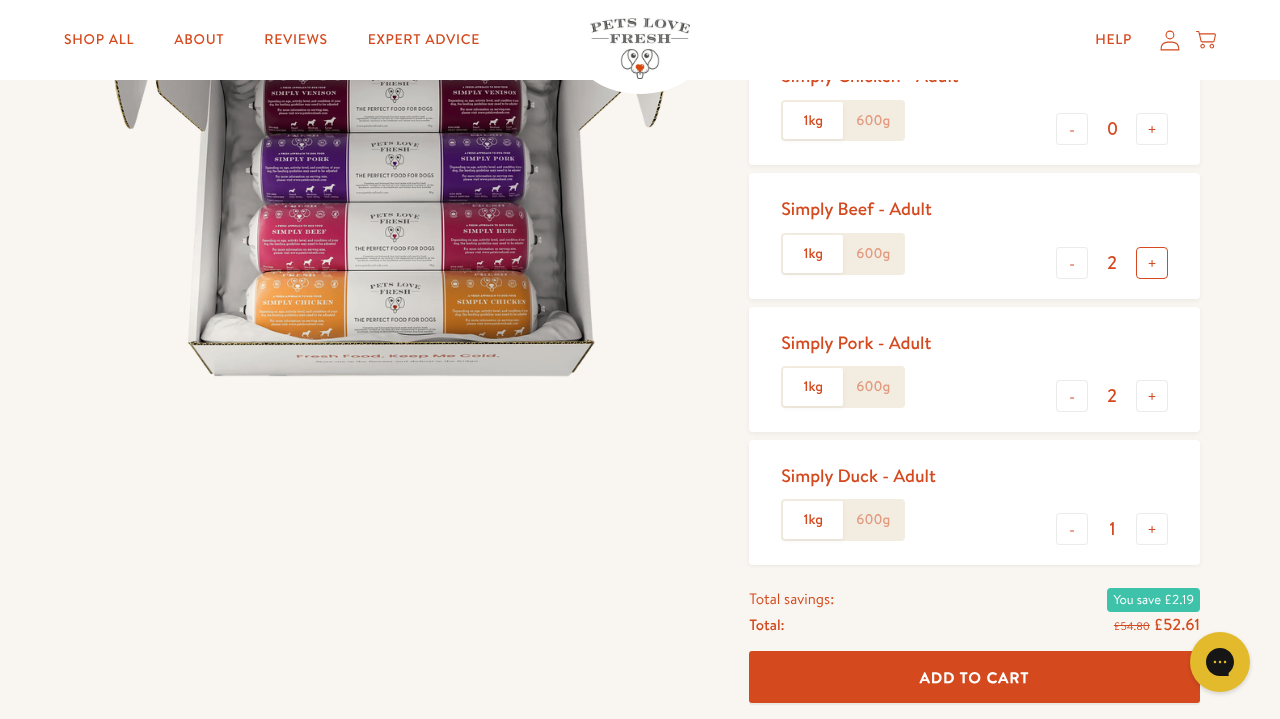 click on "+" at bounding box center [1152, 263] 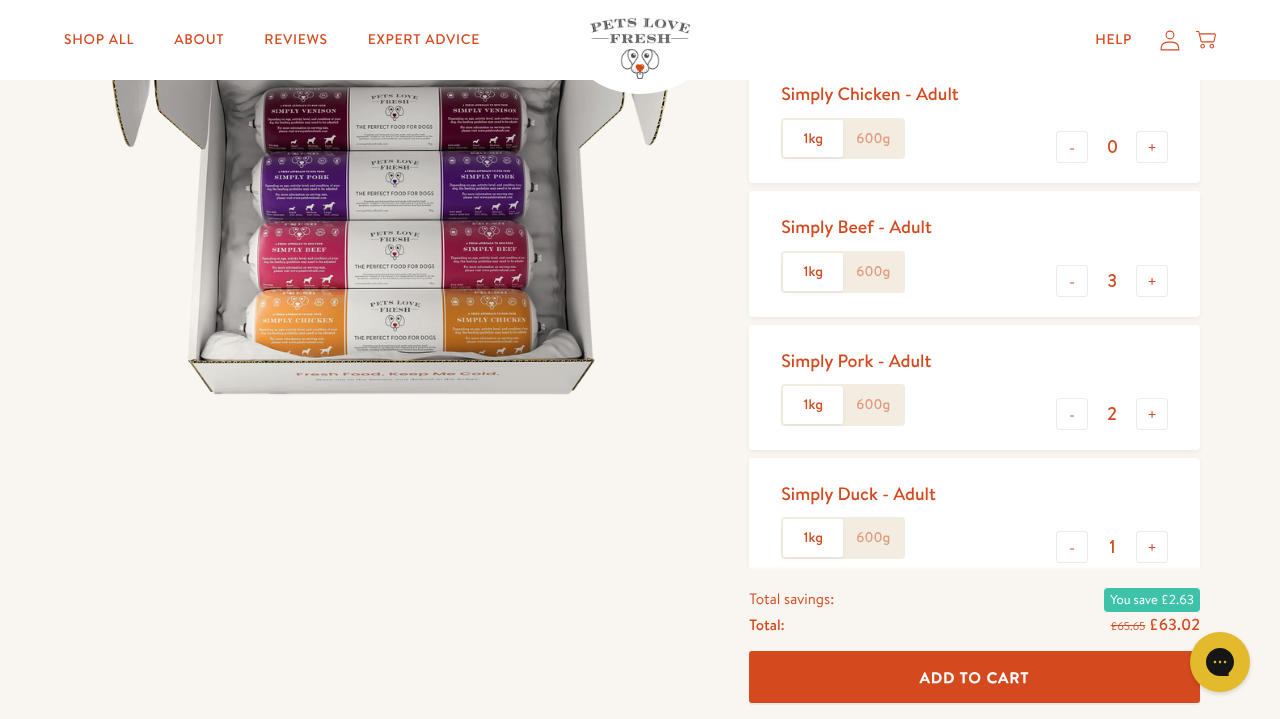 scroll, scrollTop: 324, scrollLeft: 0, axis: vertical 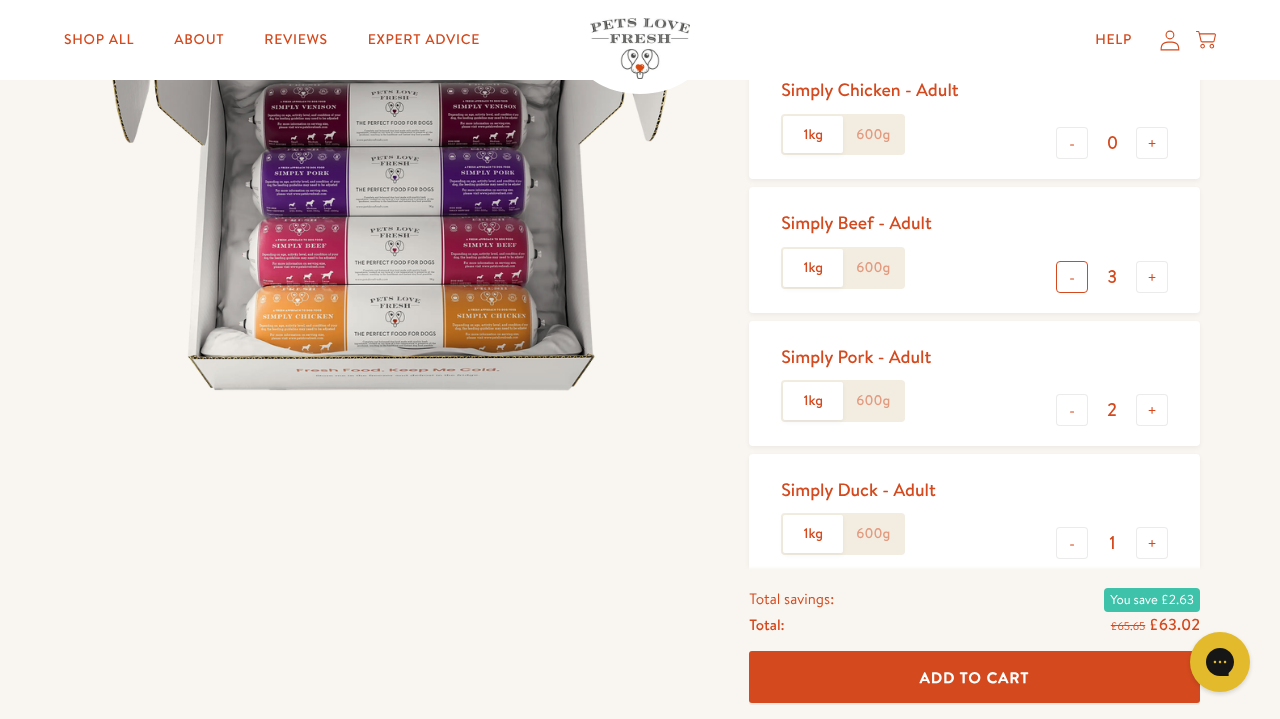 click on "-" at bounding box center (1072, 277) 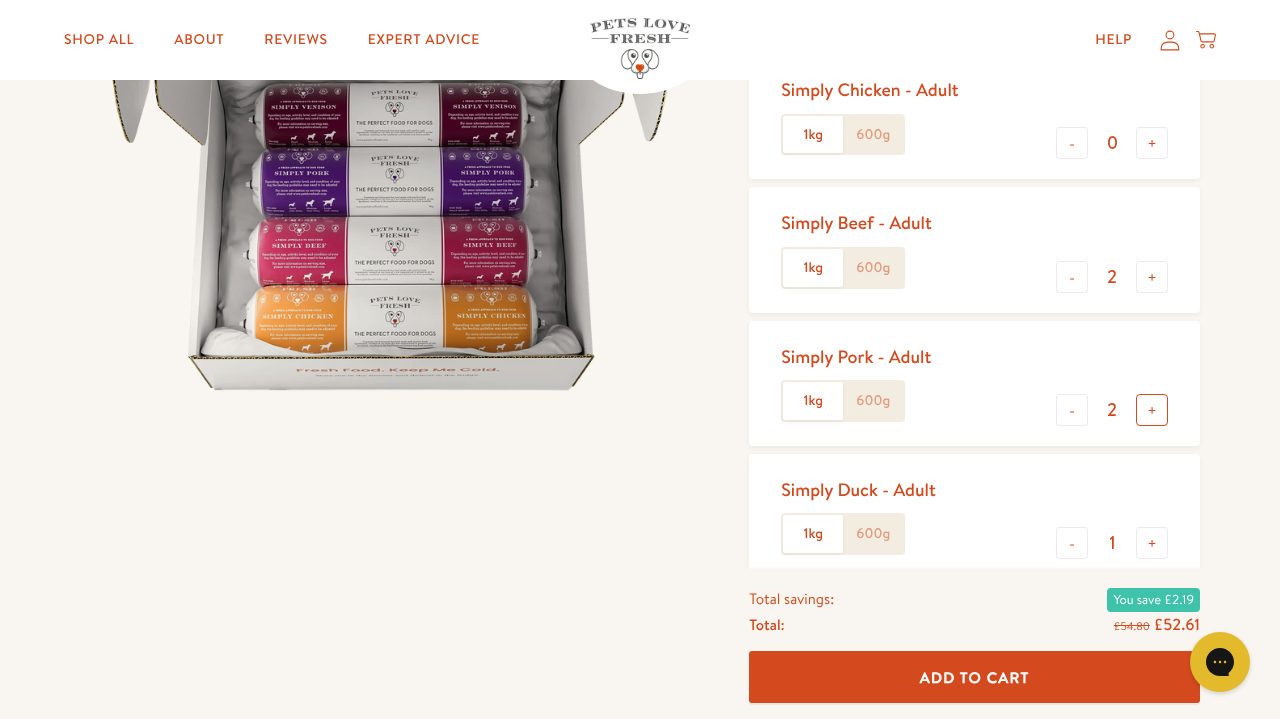 click on "+" at bounding box center (1152, 410) 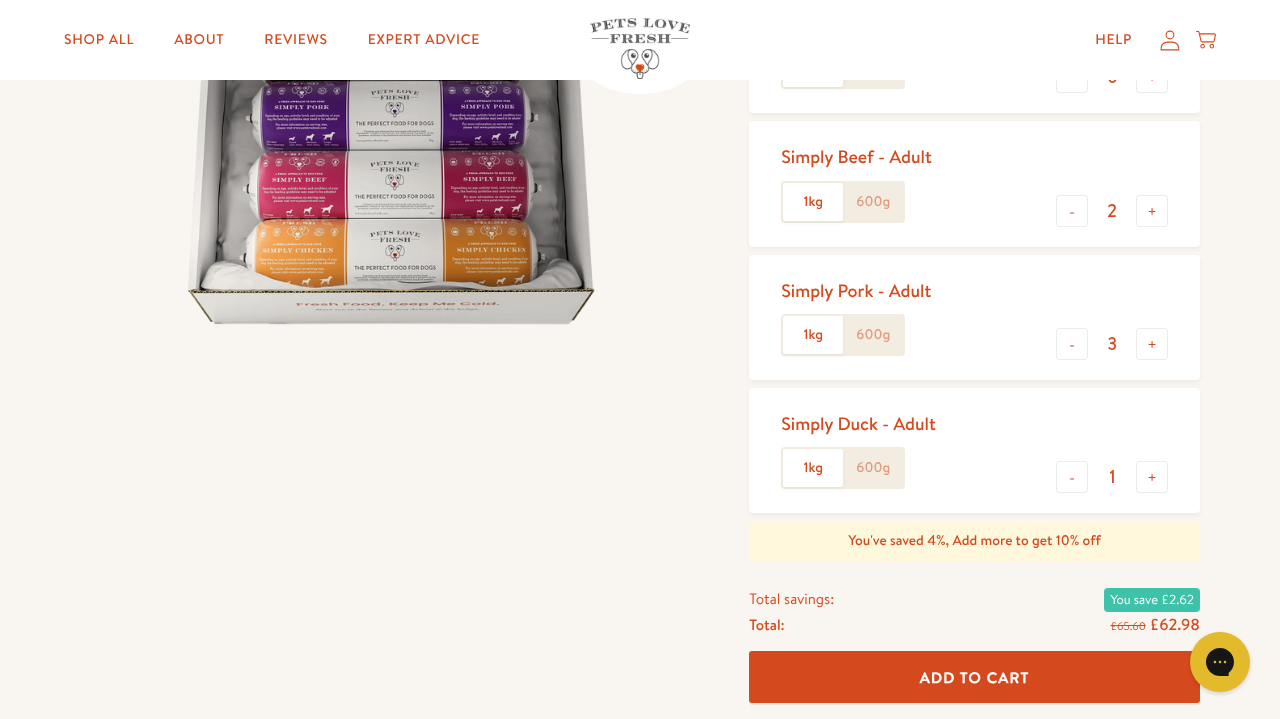 scroll, scrollTop: 391, scrollLeft: 0, axis: vertical 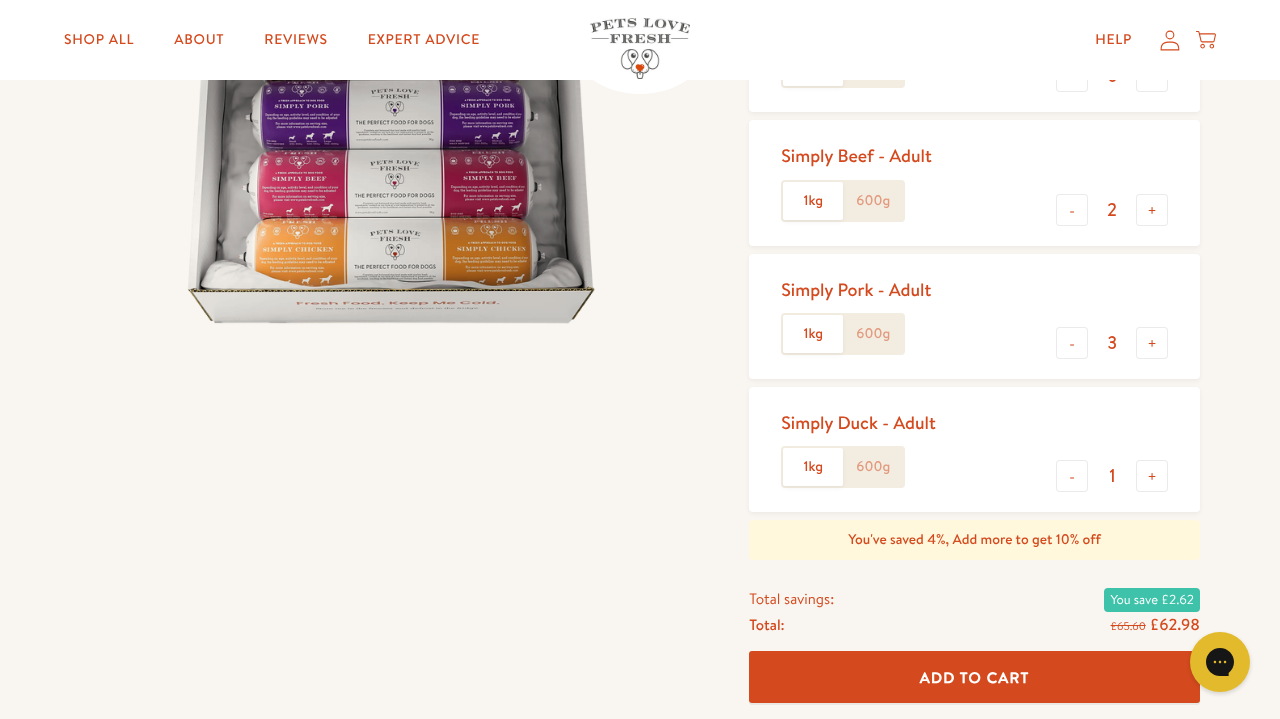 click on "Add To Cart" at bounding box center [975, 676] 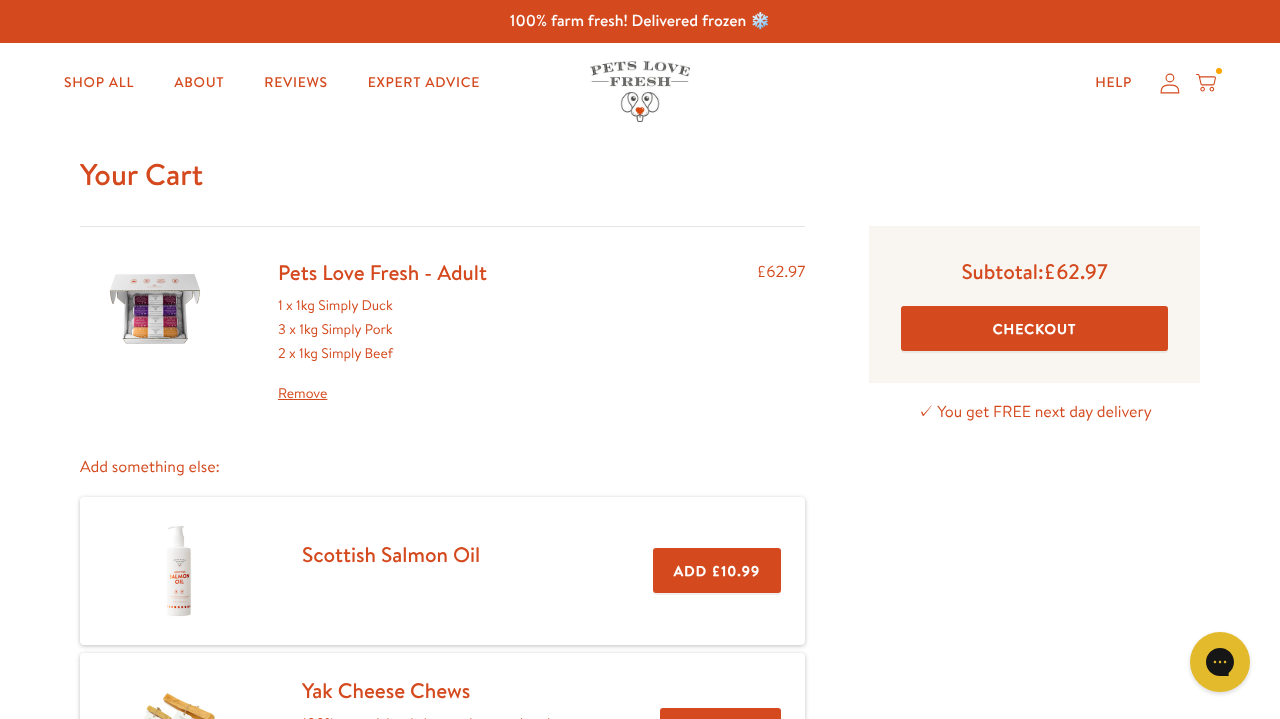 scroll, scrollTop: 0, scrollLeft: 0, axis: both 